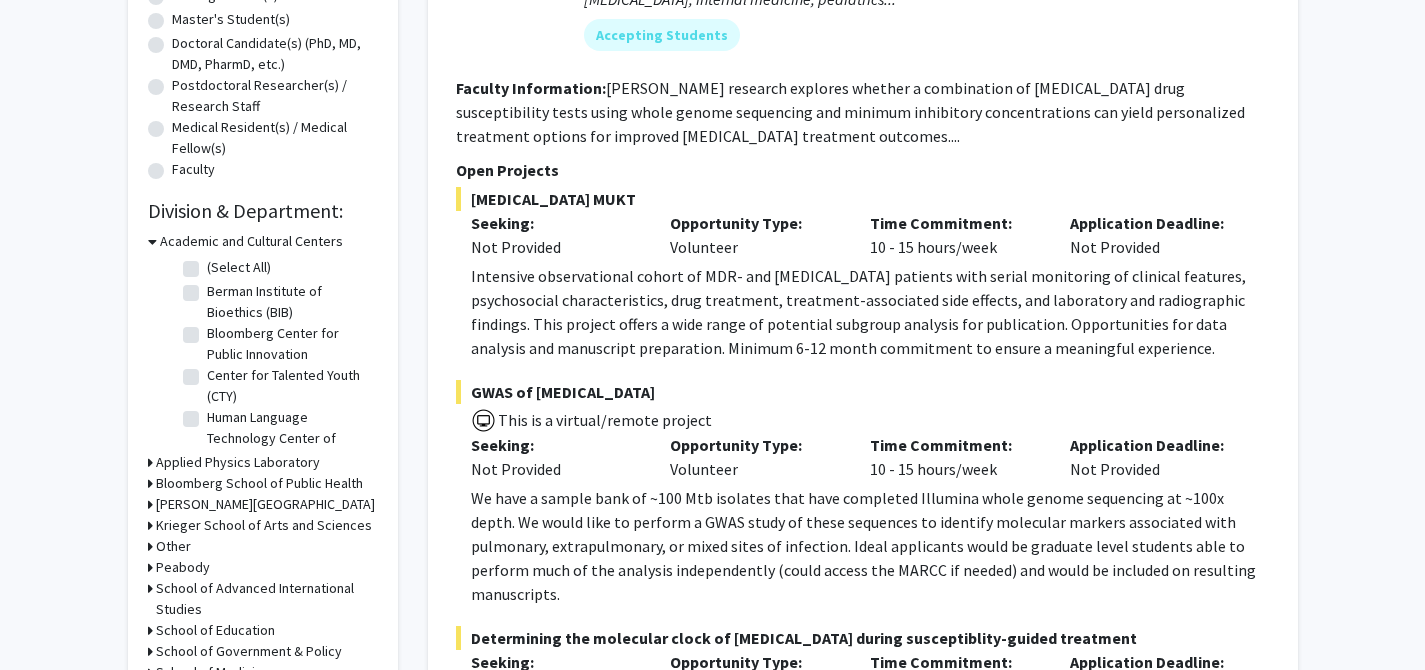 scroll, scrollTop: 420, scrollLeft: 0, axis: vertical 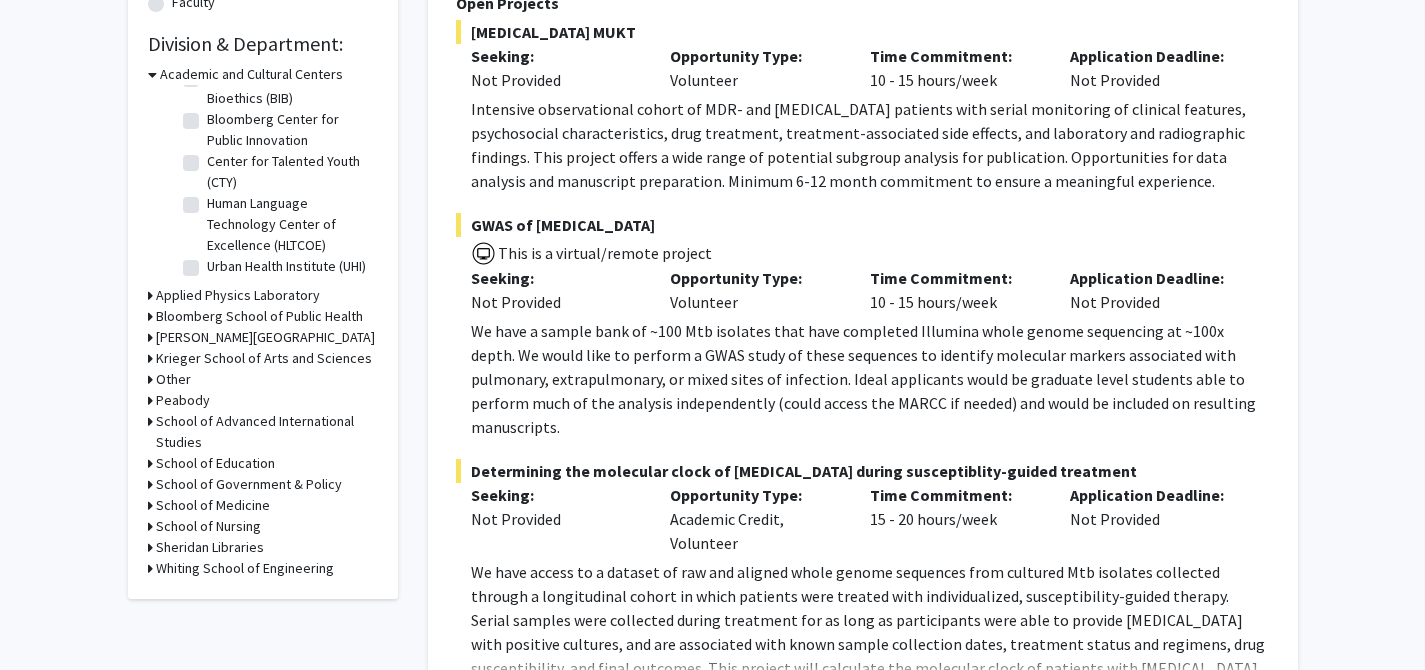 click on "School of Medicine" 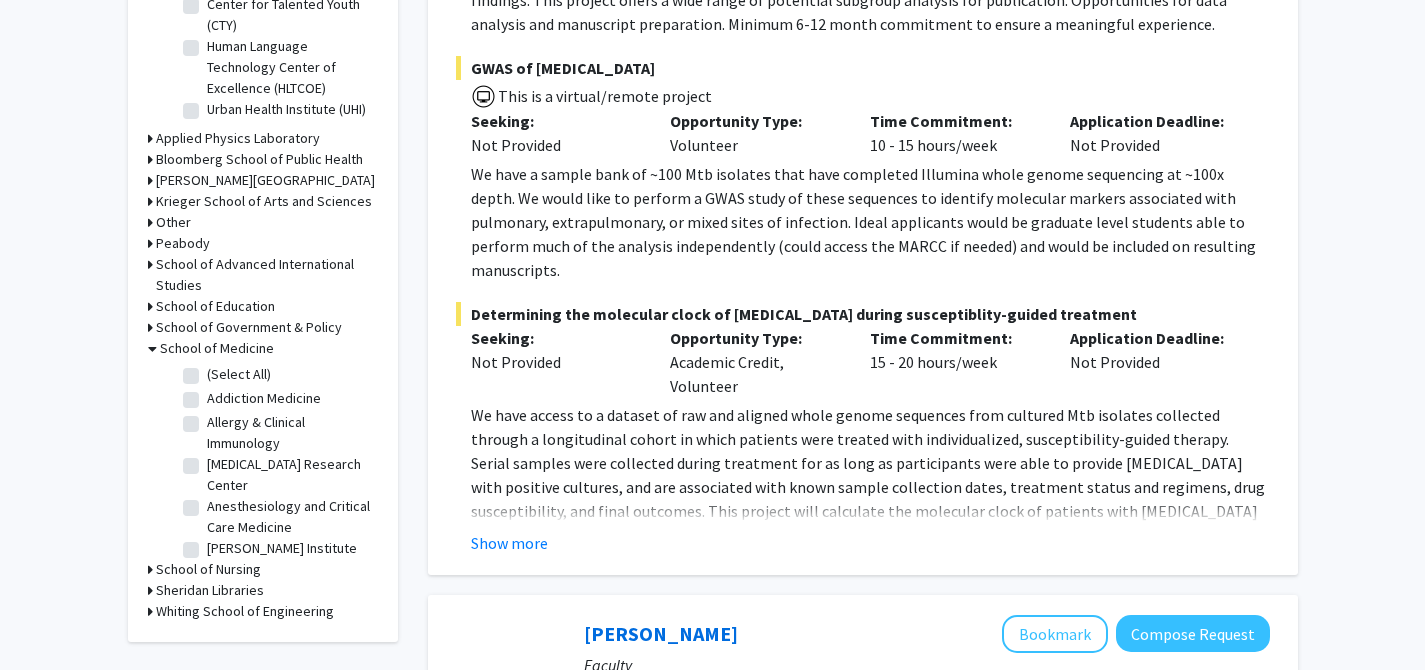 scroll, scrollTop: 744, scrollLeft: 0, axis: vertical 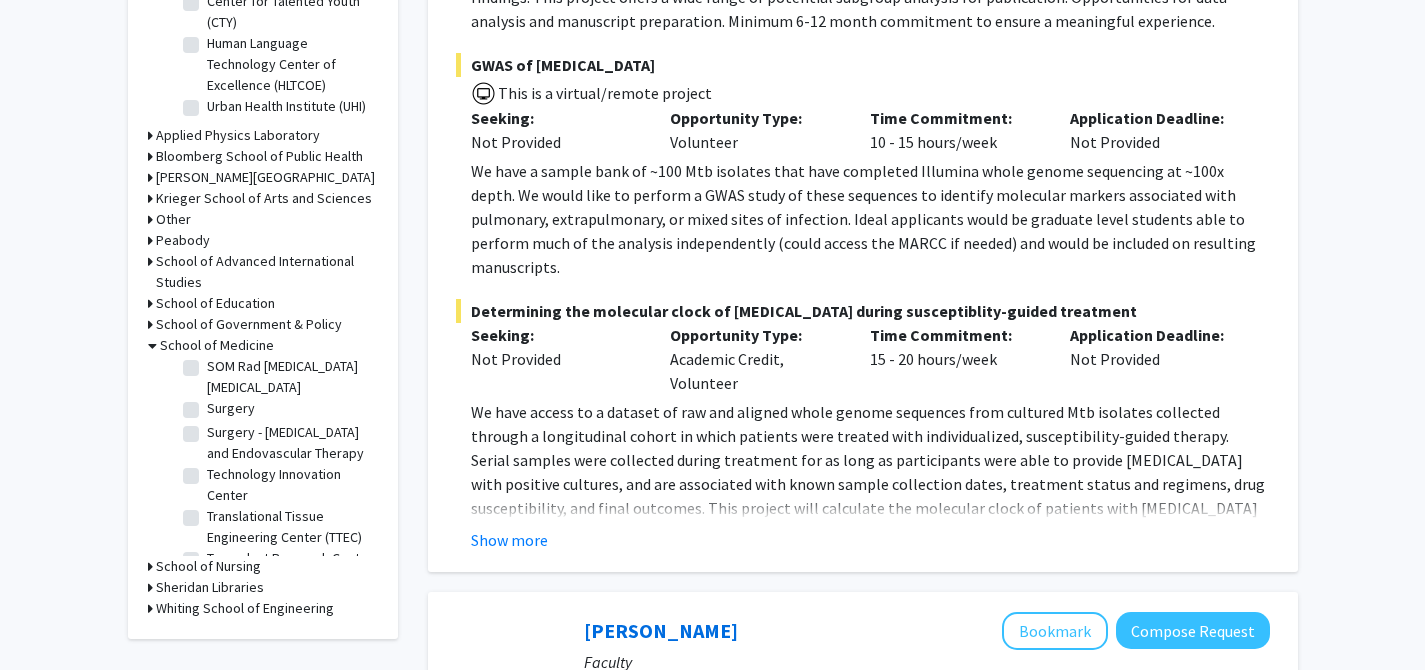 click on "Surgery" 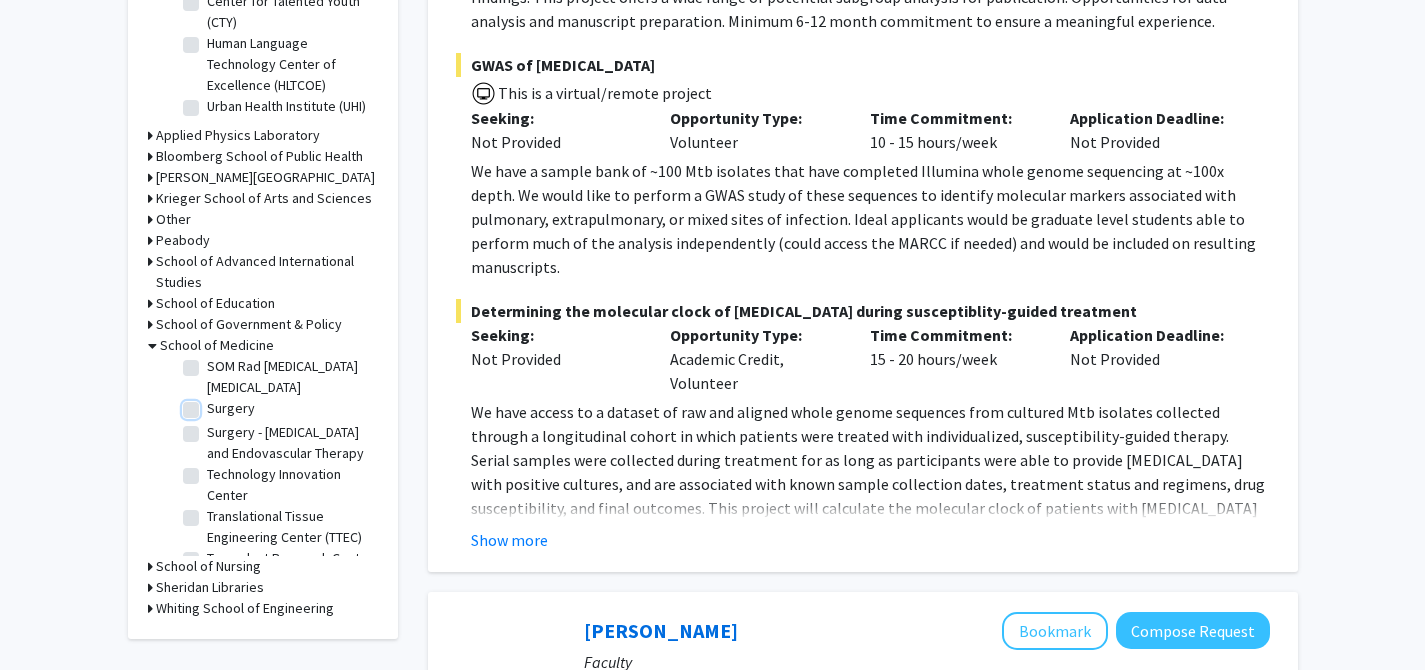 click on "Surgery" at bounding box center (213, 404) 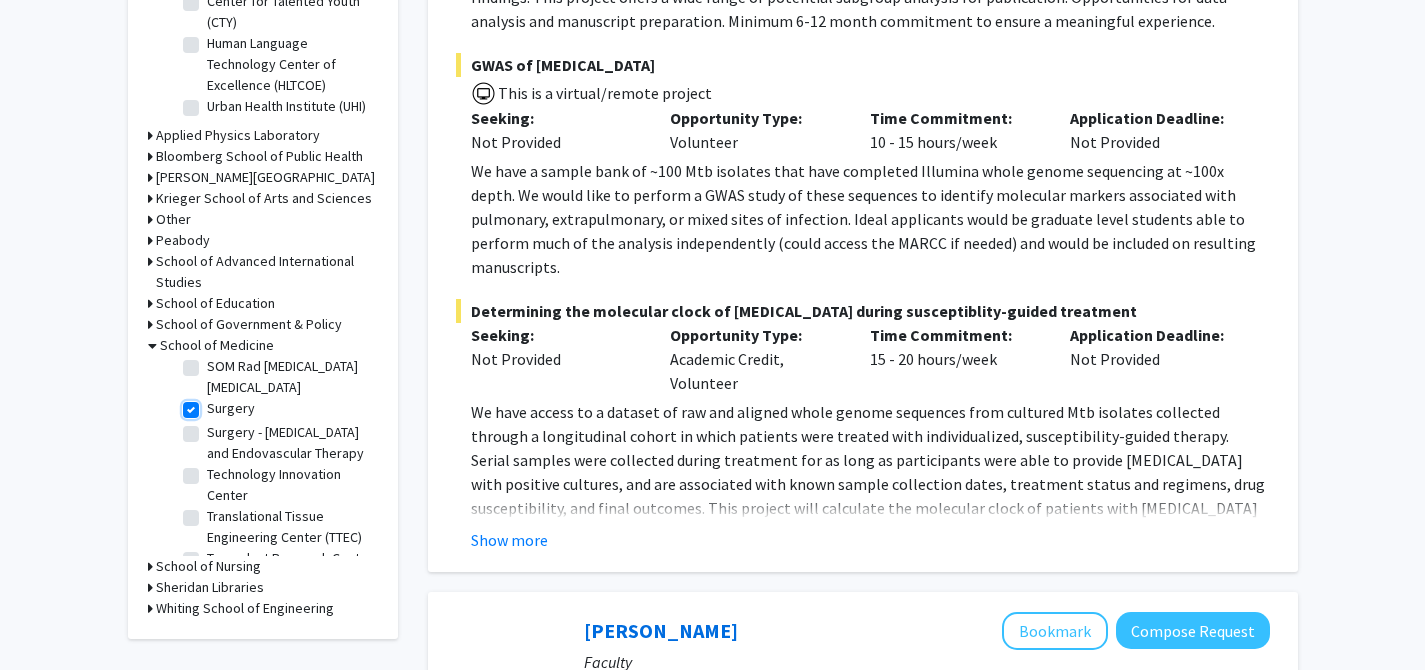 checkbox on "true" 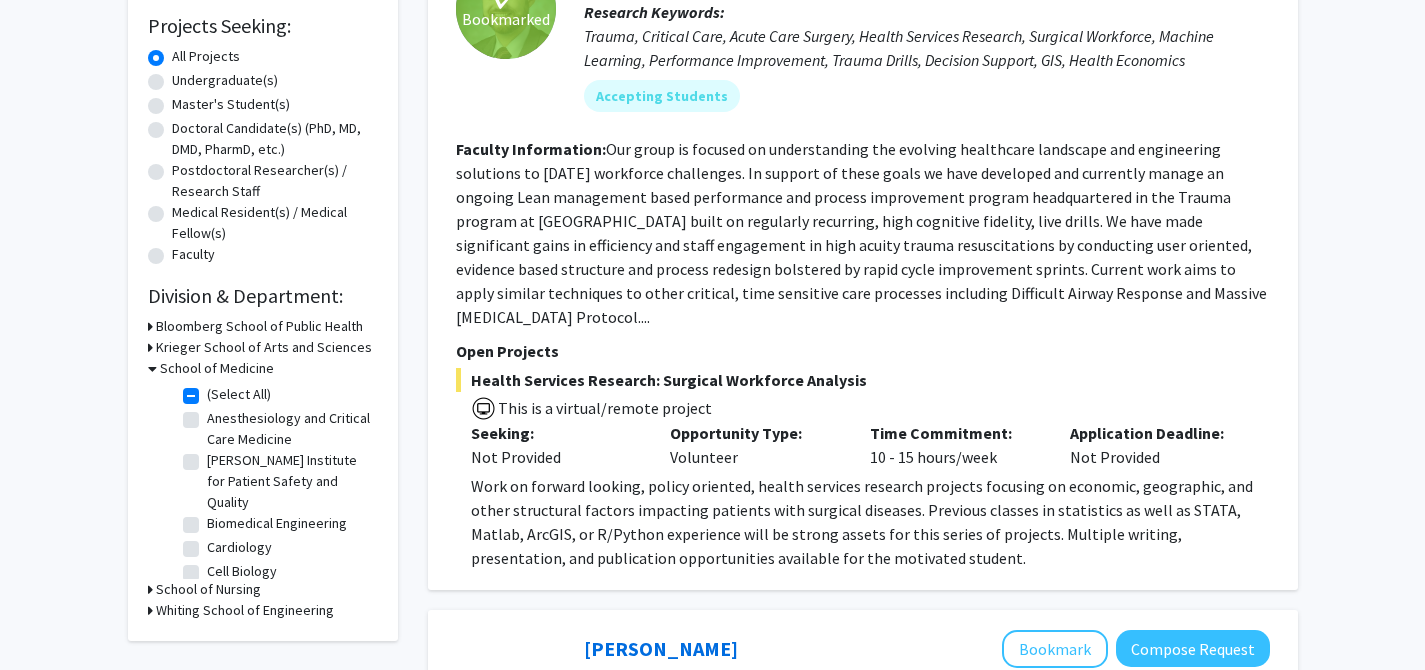 scroll, scrollTop: 360, scrollLeft: 0, axis: vertical 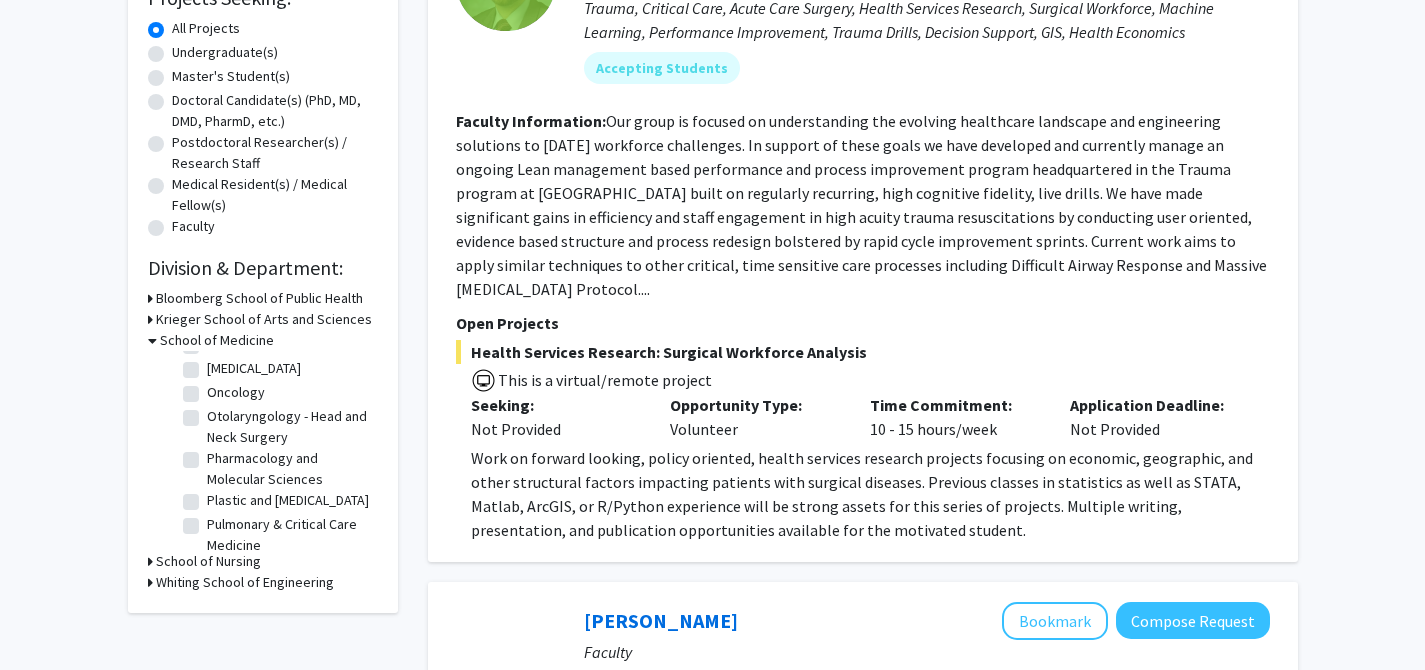 click on "[MEDICAL_DATA]" 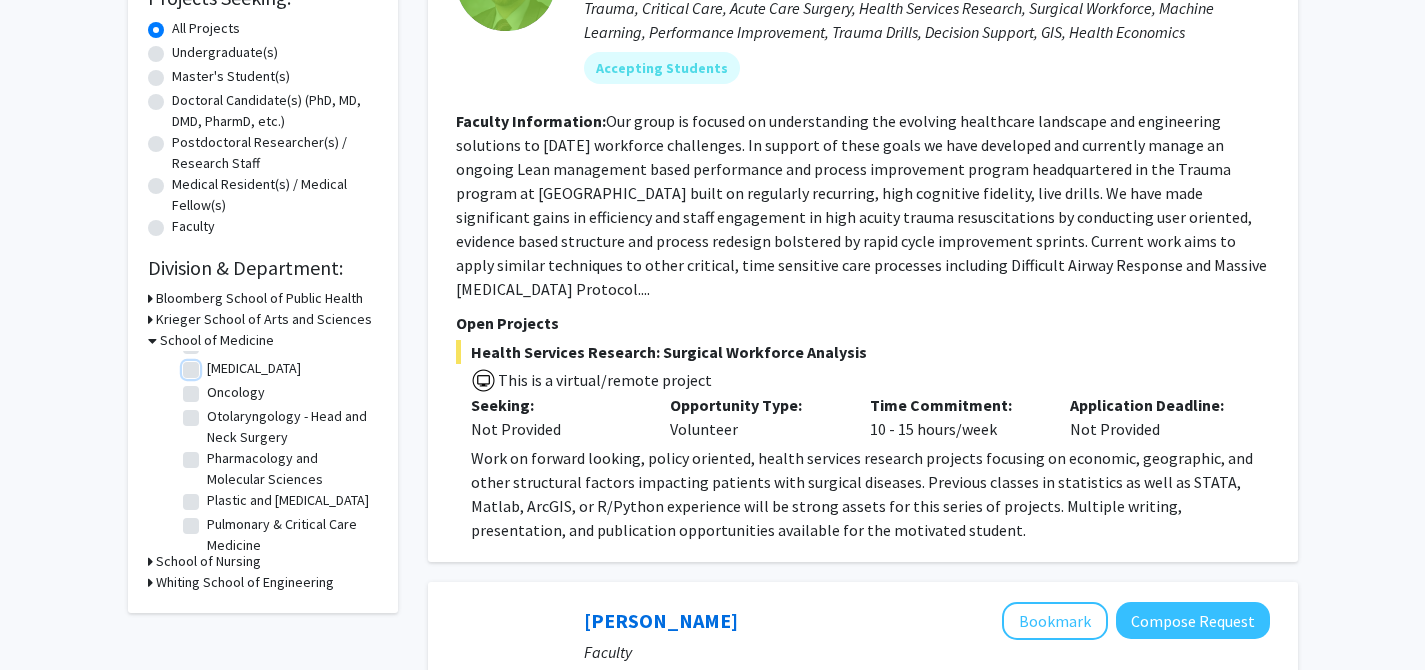click on "[MEDICAL_DATA]" at bounding box center (213, 364) 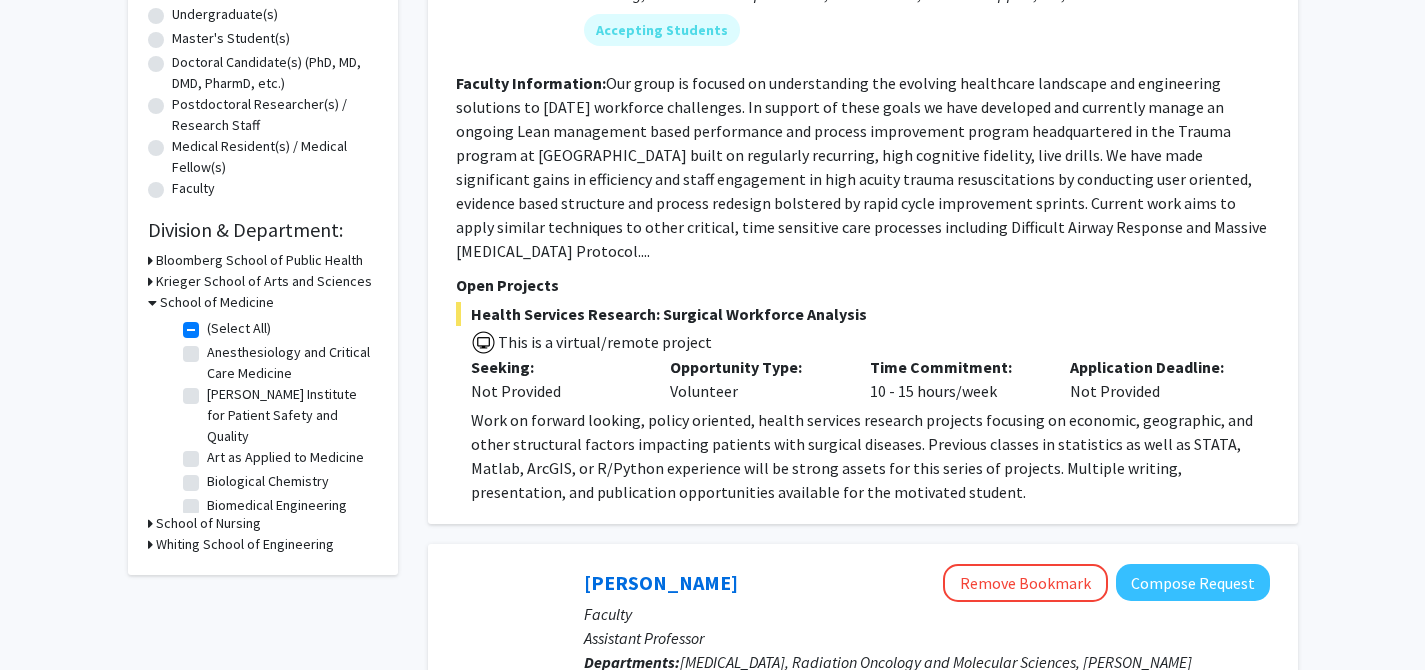 scroll, scrollTop: 410, scrollLeft: 0, axis: vertical 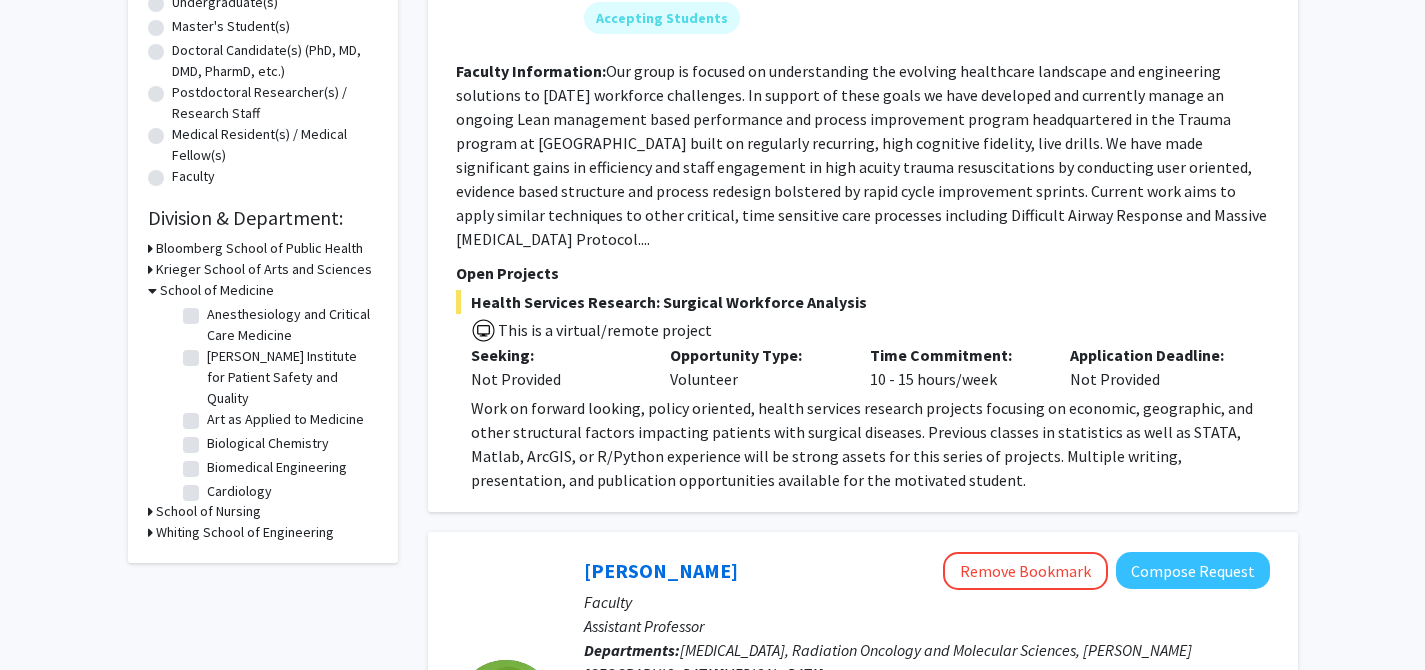 click on "[PERSON_NAME] Institute for Patient Safety and Quality" 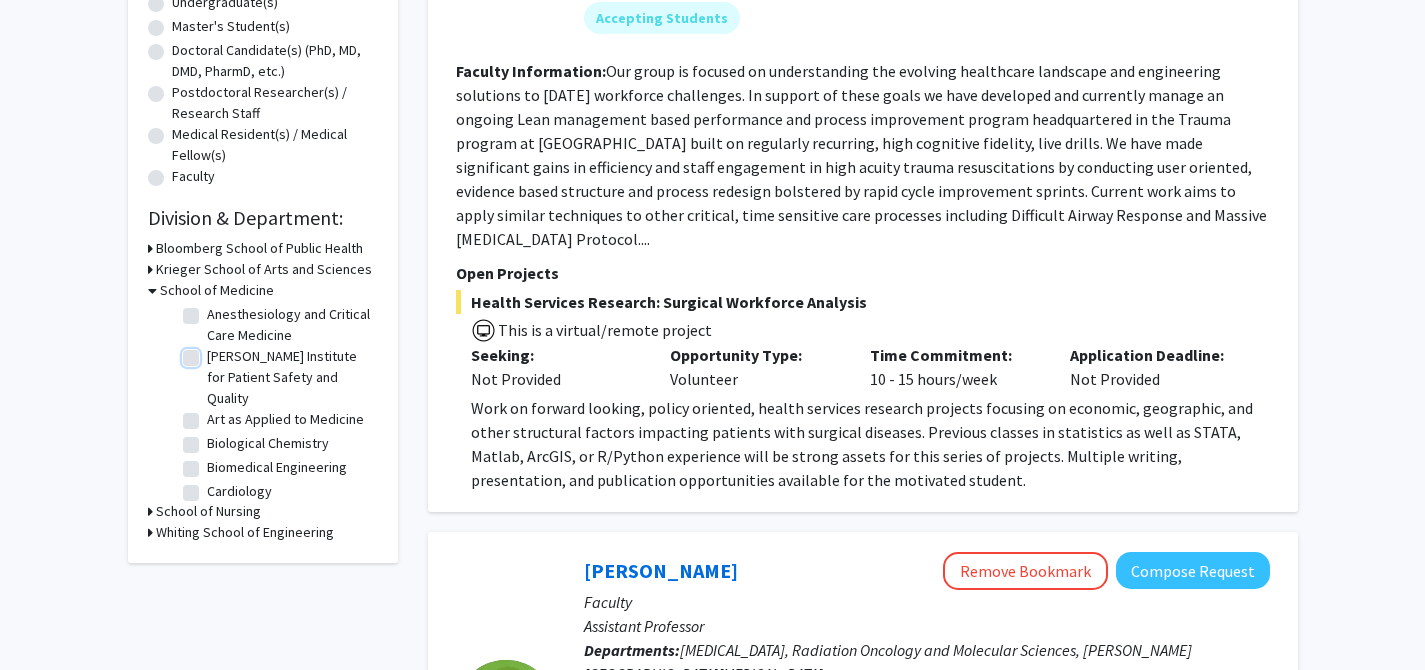 click on "[PERSON_NAME] Institute for Patient Safety and Quality" at bounding box center [213, 352] 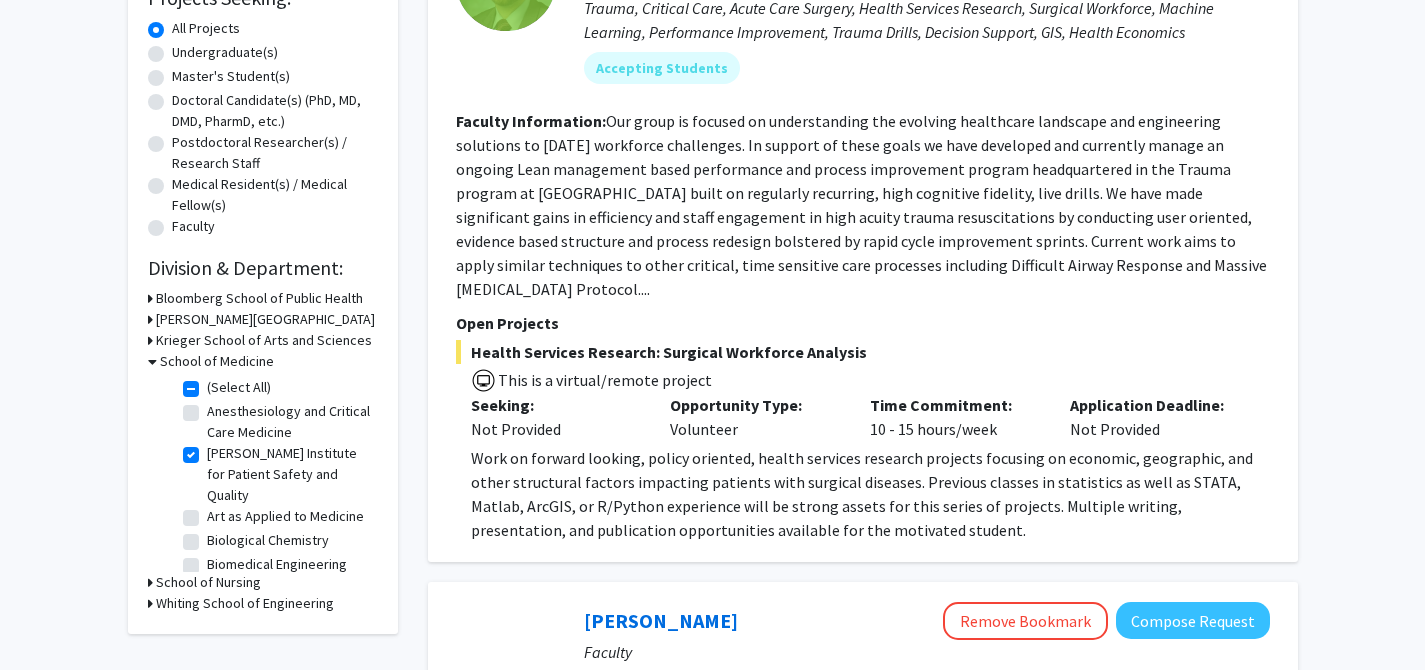 scroll, scrollTop: 361, scrollLeft: 0, axis: vertical 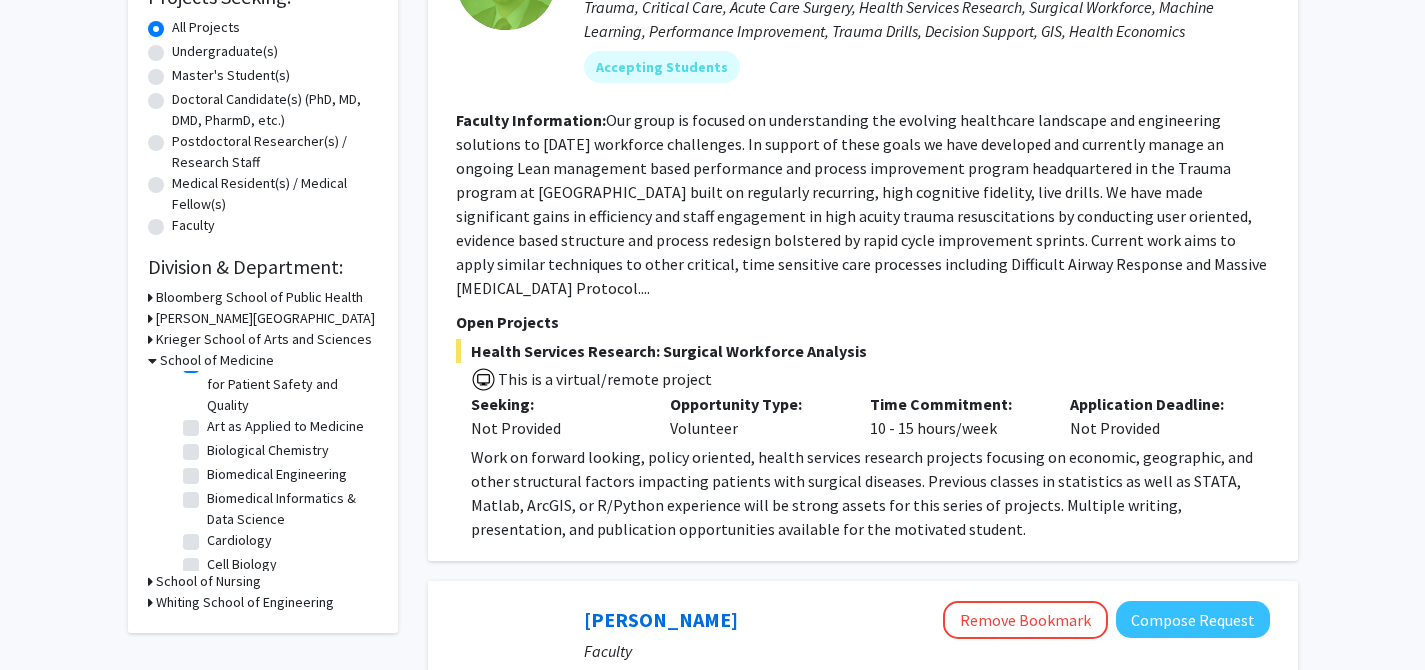 click on "Art as Applied to Medicine" 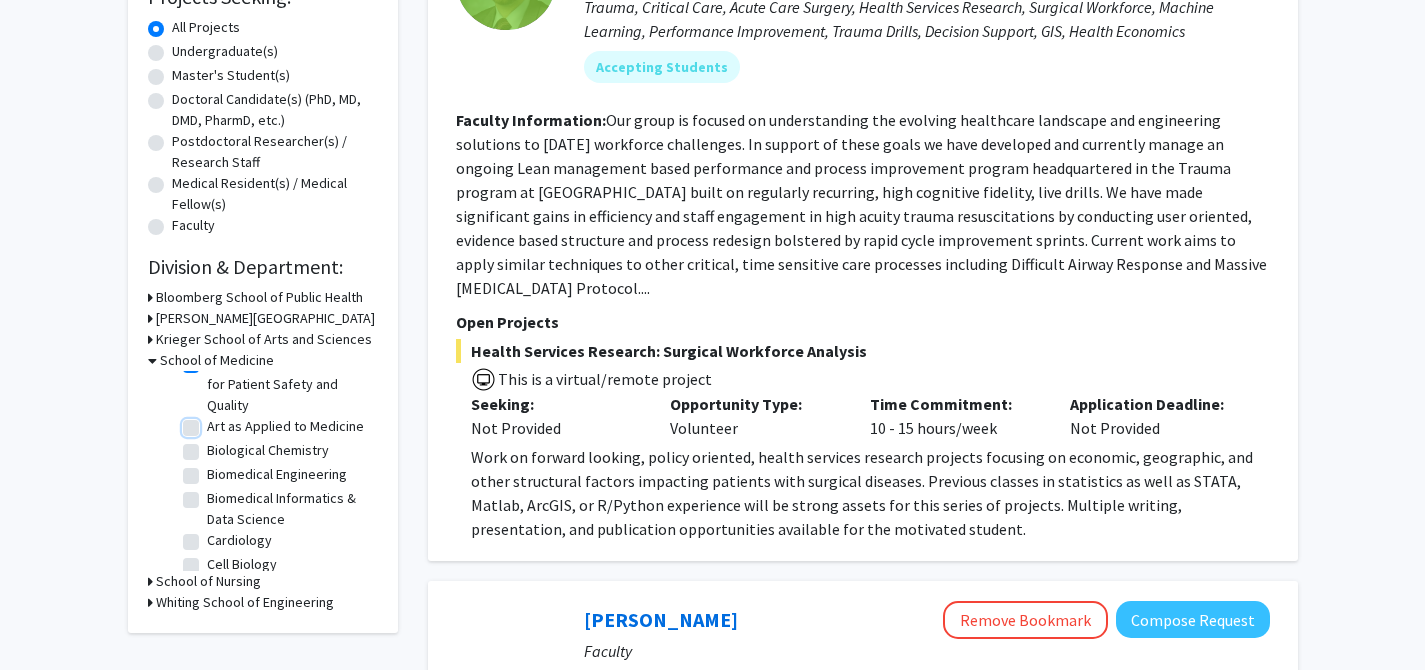click on "Art as Applied to Medicine" at bounding box center (213, 422) 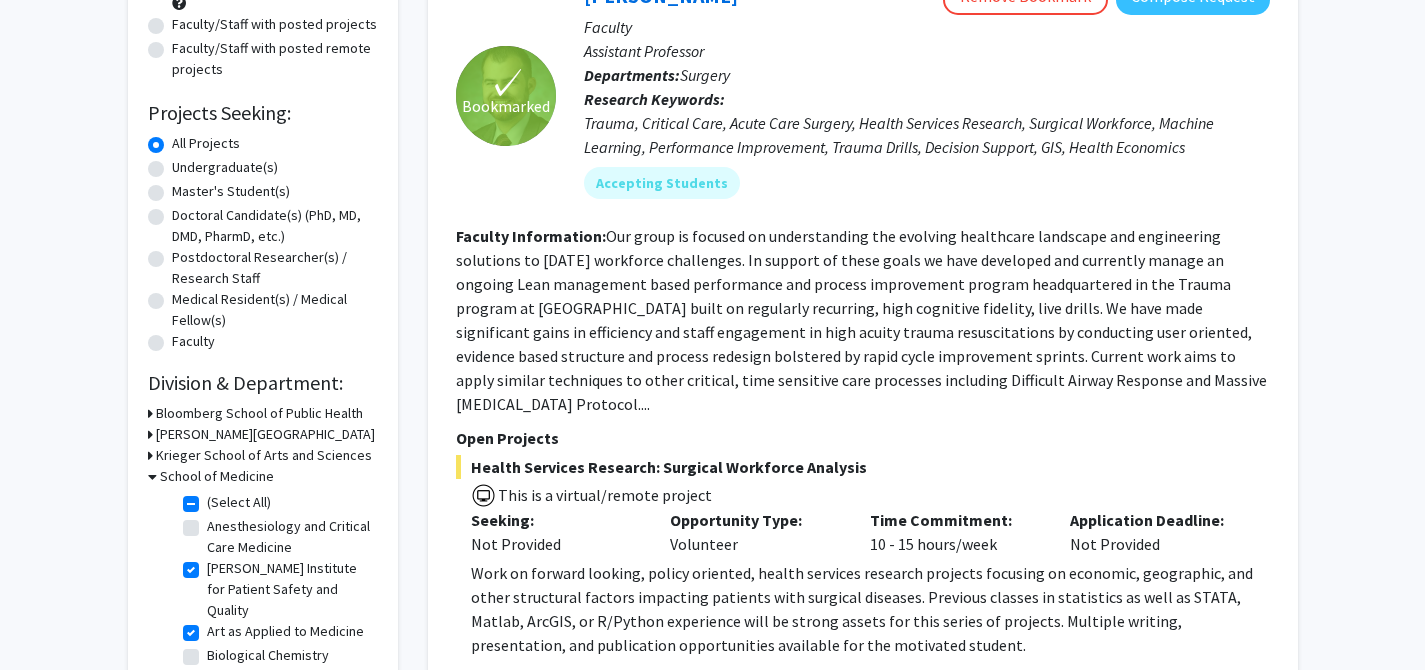 scroll, scrollTop: 341, scrollLeft: 0, axis: vertical 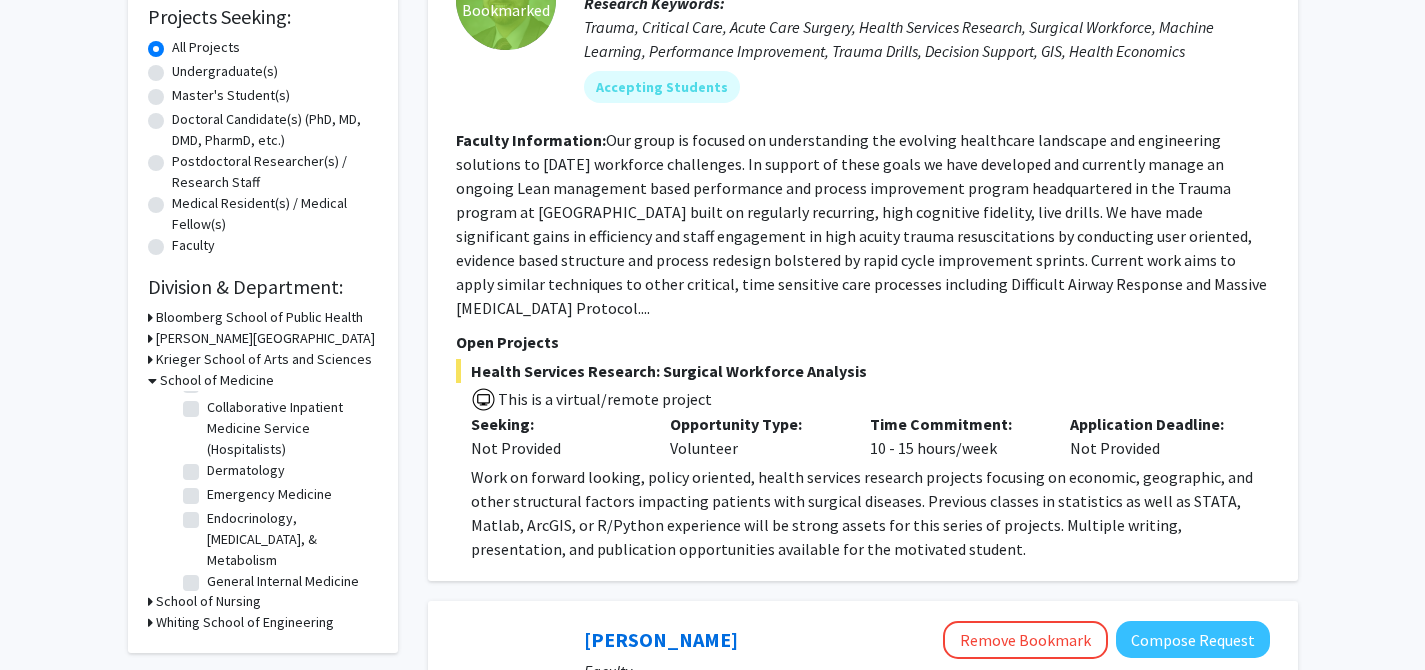 click on "Collaborative Inpatient Medicine Service (Hospitalists)" 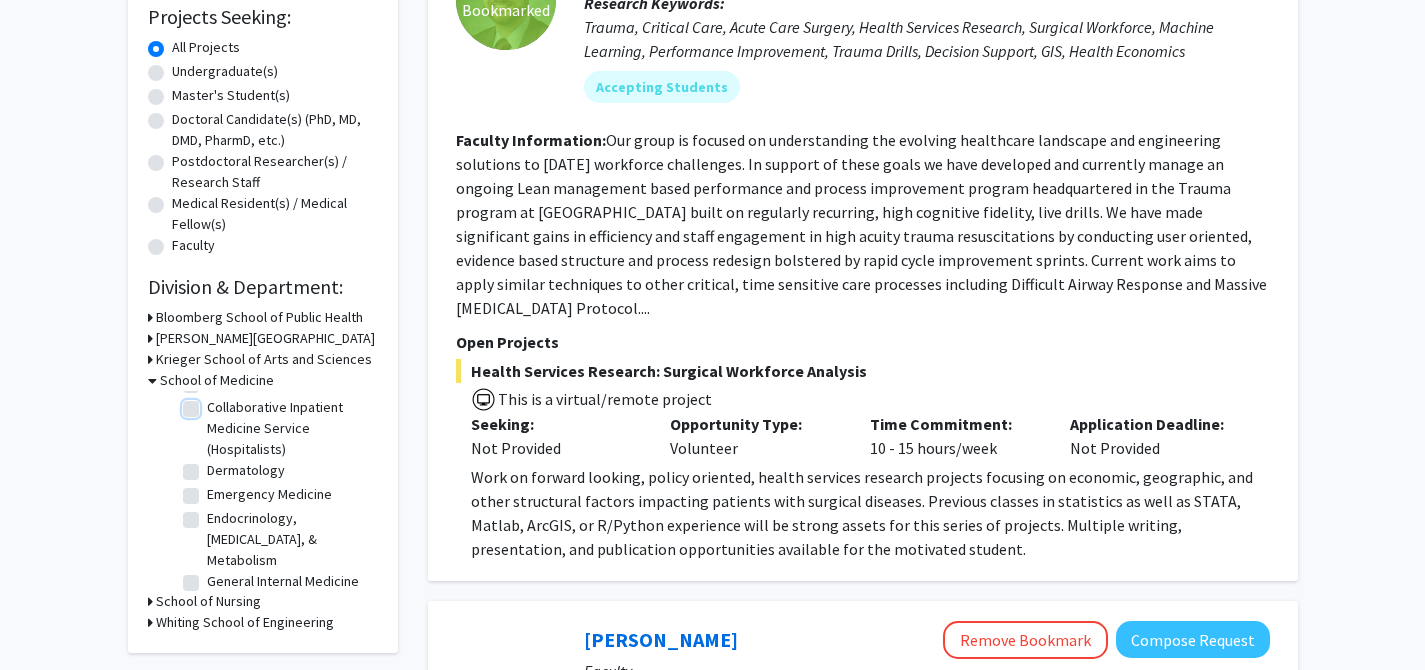 click on "Collaborative Inpatient Medicine Service (Hospitalists)" at bounding box center [213, 403] 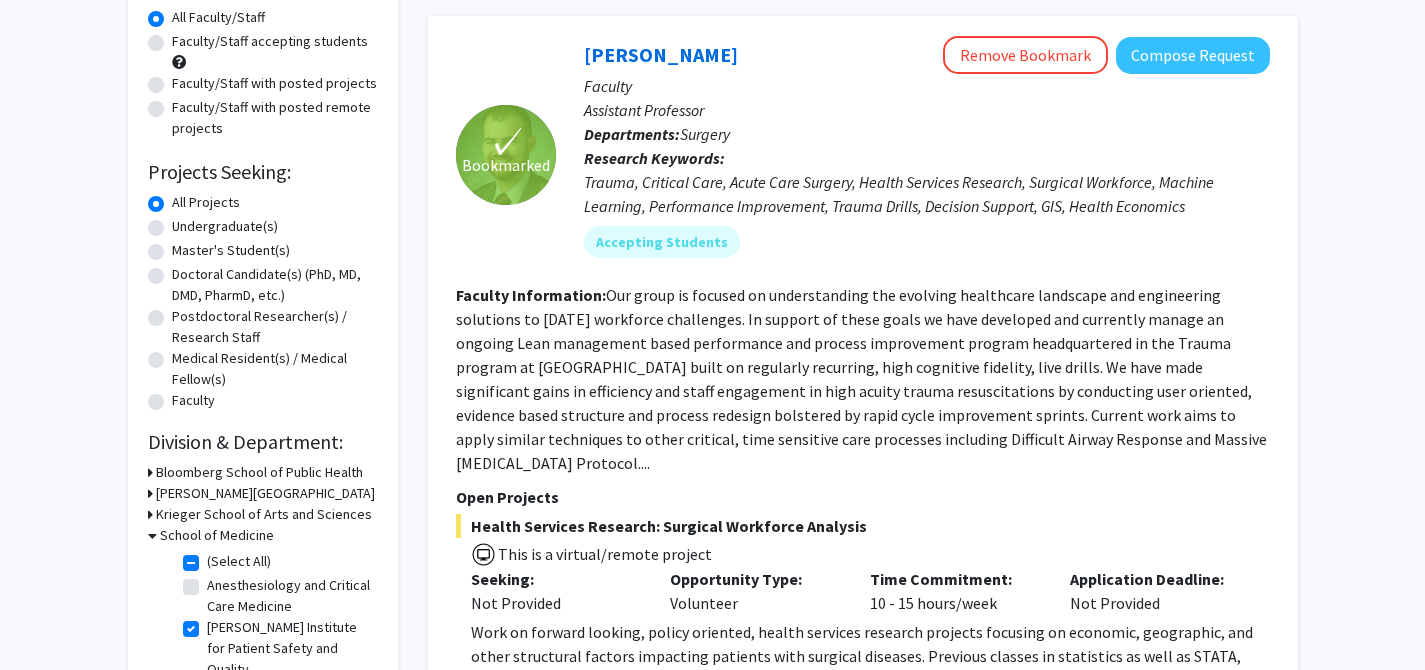scroll, scrollTop: 313, scrollLeft: 0, axis: vertical 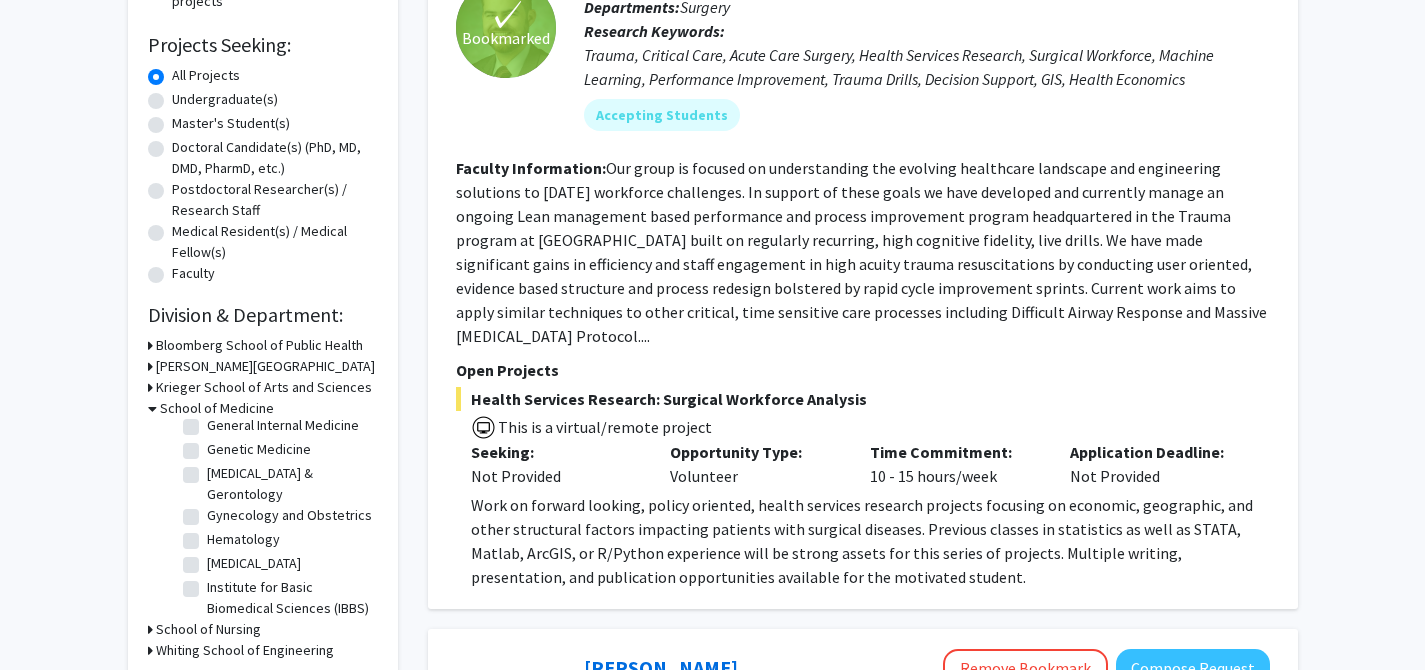 click on "Gynecology and Obstetrics" 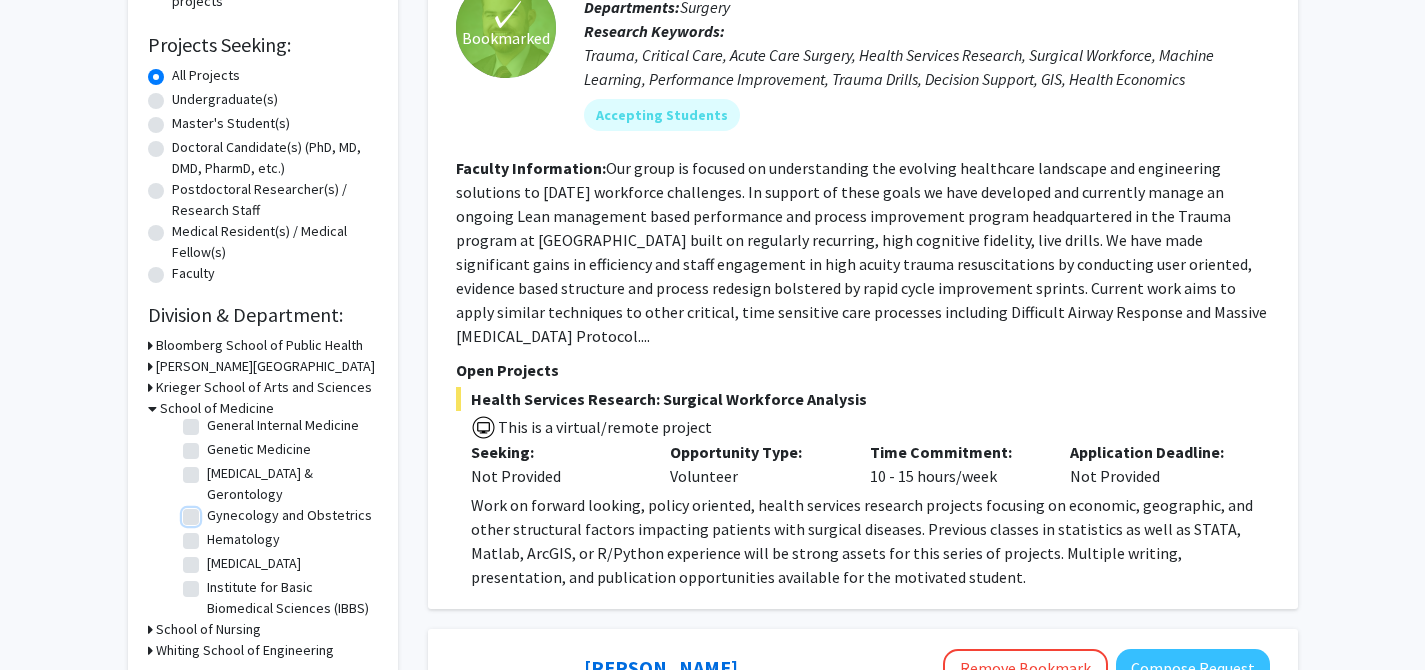 click on "Gynecology and Obstetrics" at bounding box center (213, 511) 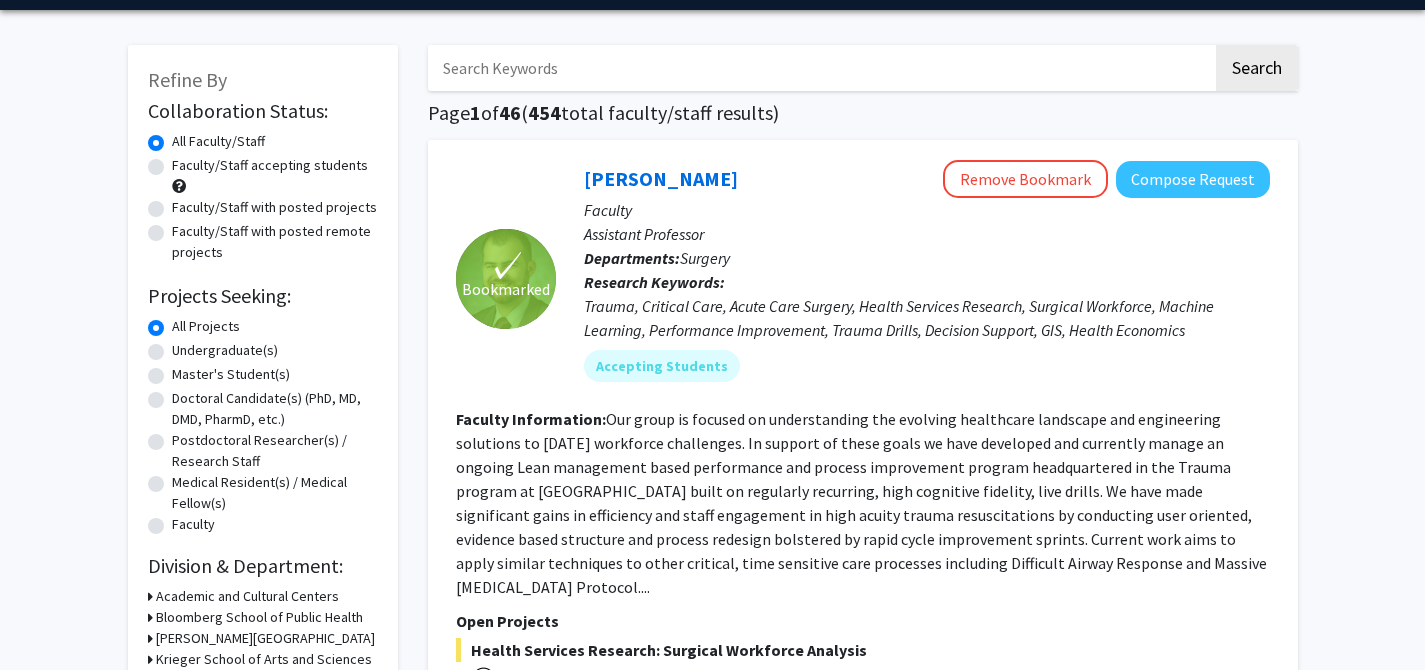 scroll, scrollTop: 286, scrollLeft: 0, axis: vertical 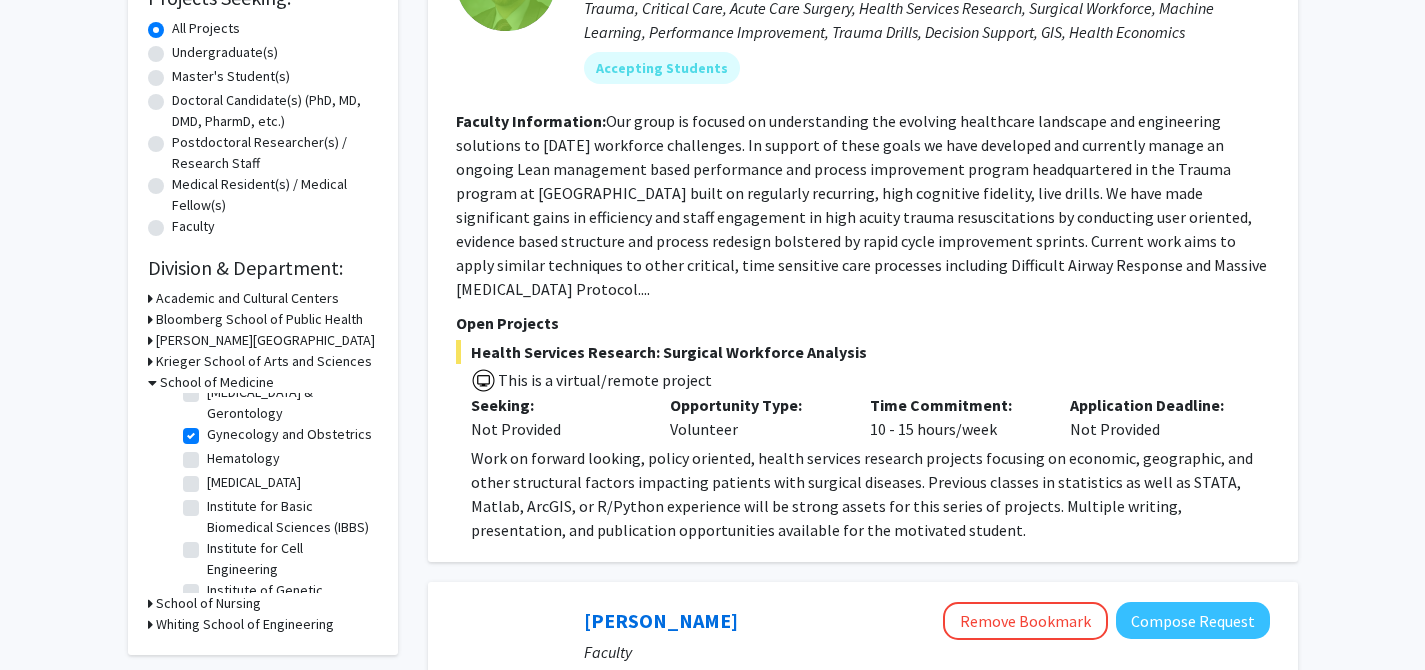 click on "[MEDICAL_DATA]" 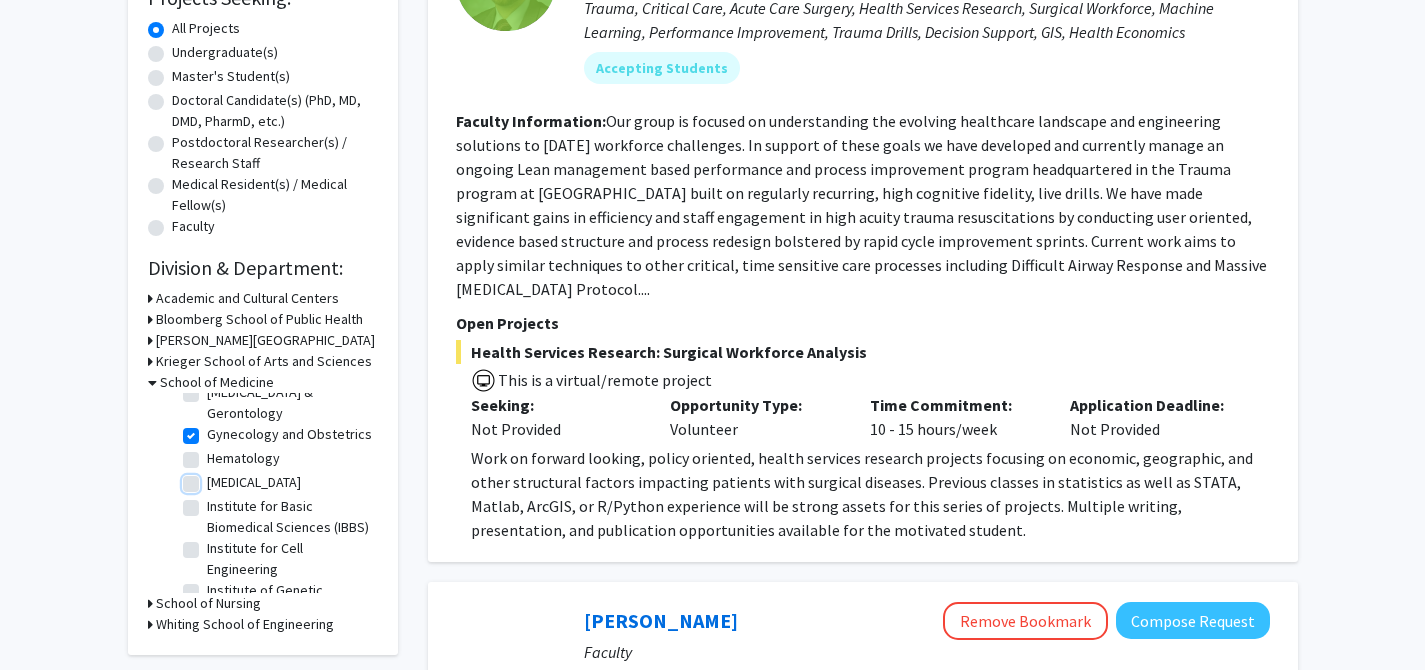 click on "[MEDICAL_DATA]" at bounding box center (213, 478) 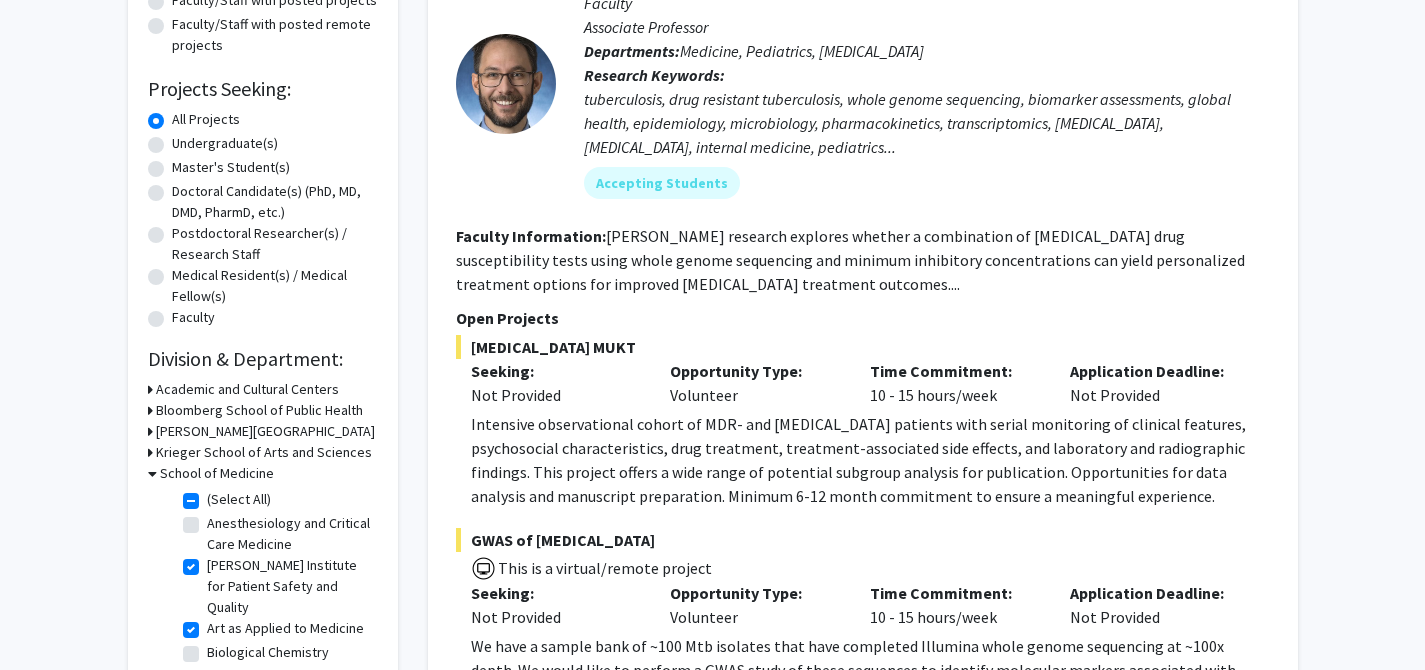scroll, scrollTop: 299, scrollLeft: 0, axis: vertical 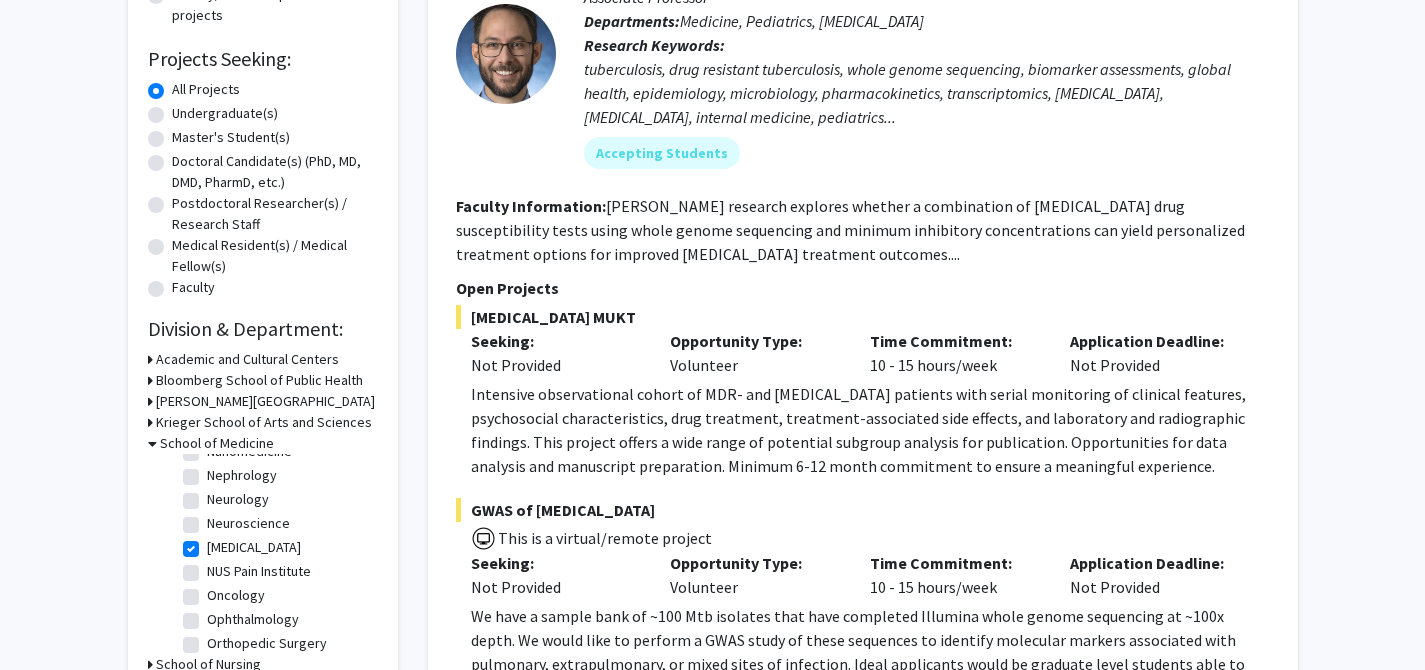 click on "Neurology" 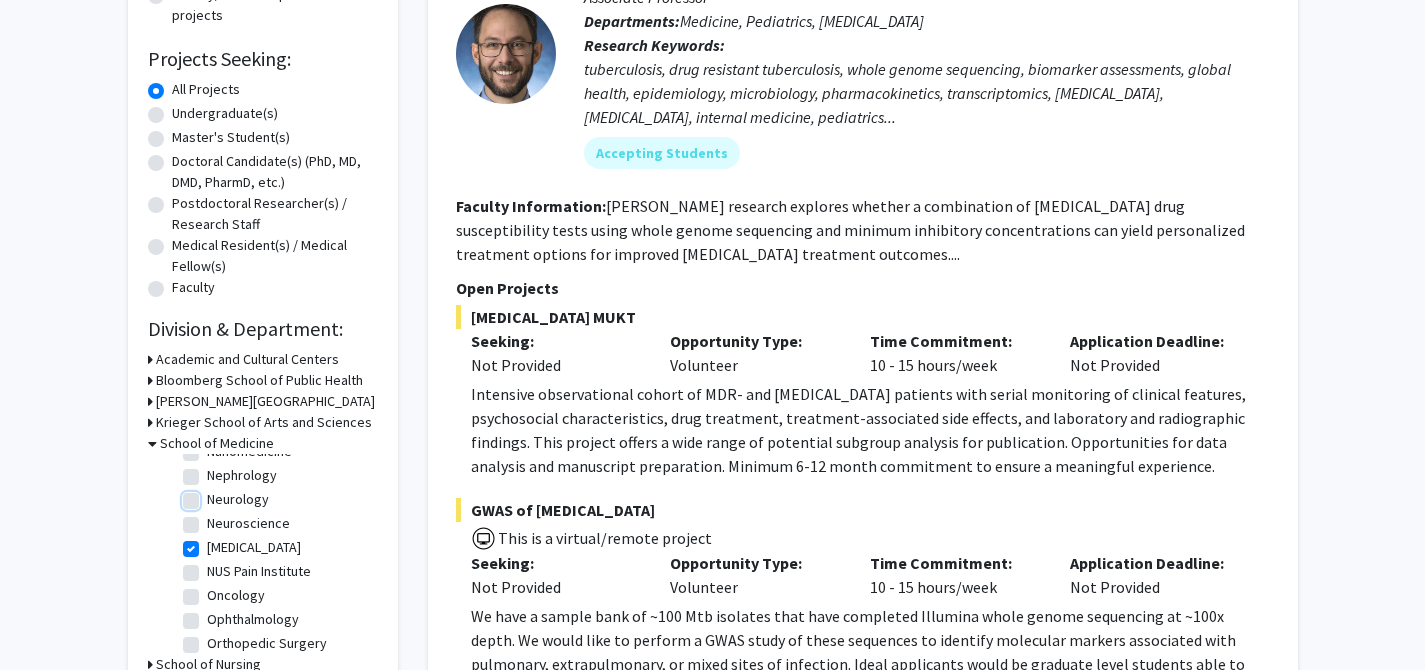click on "Neurology" at bounding box center (213, 495) 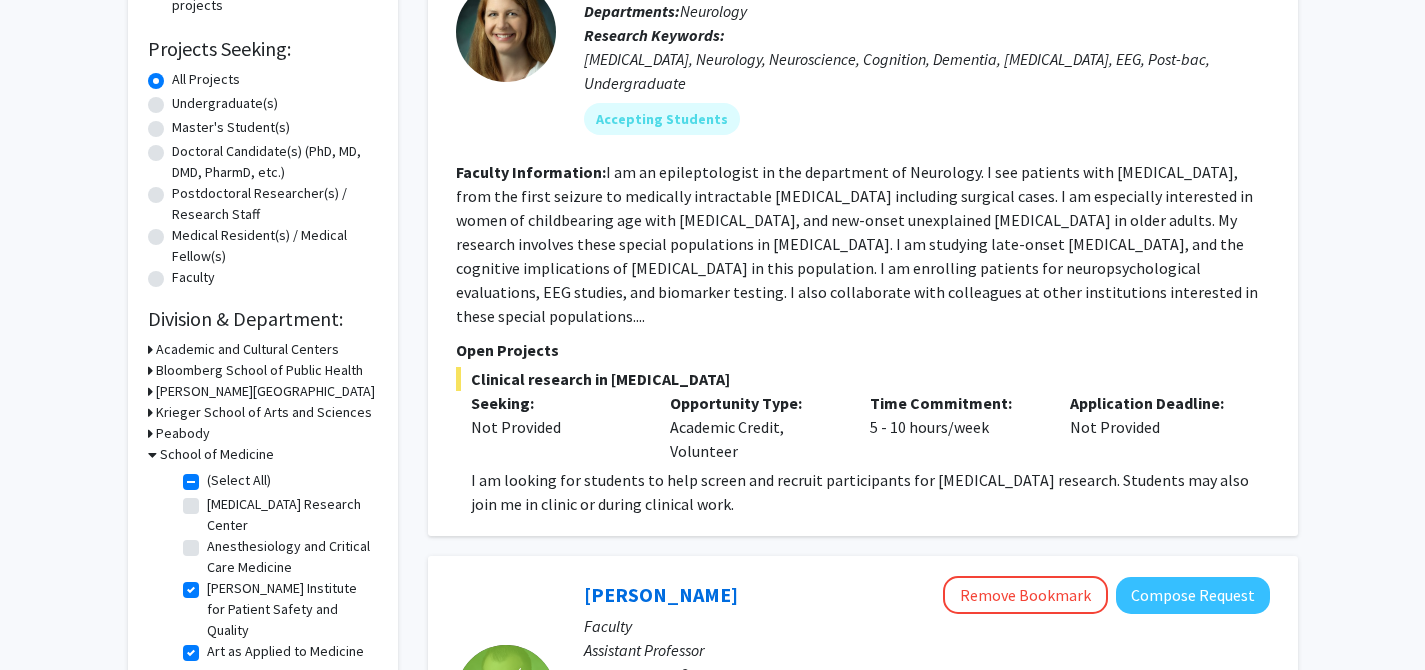scroll, scrollTop: 311, scrollLeft: 0, axis: vertical 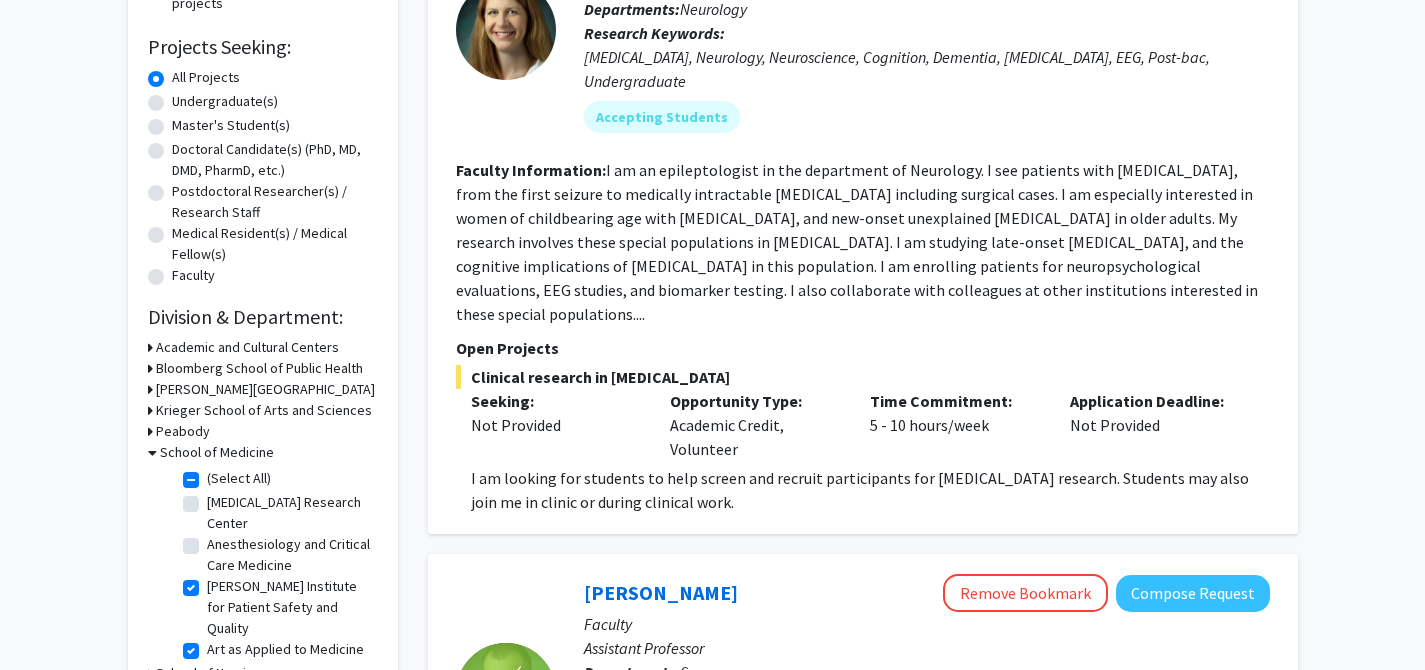 click on "[MEDICAL_DATA] Research Center" 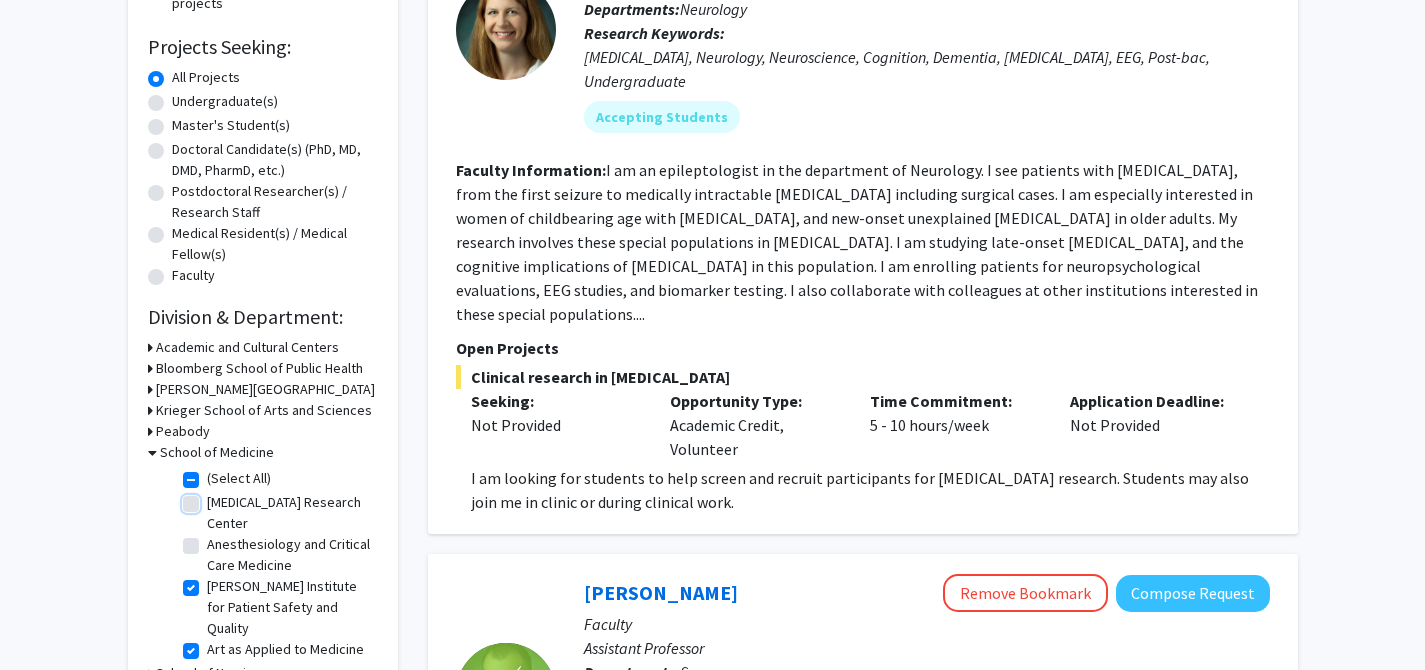 click on "[MEDICAL_DATA] Research Center" at bounding box center (213, 498) 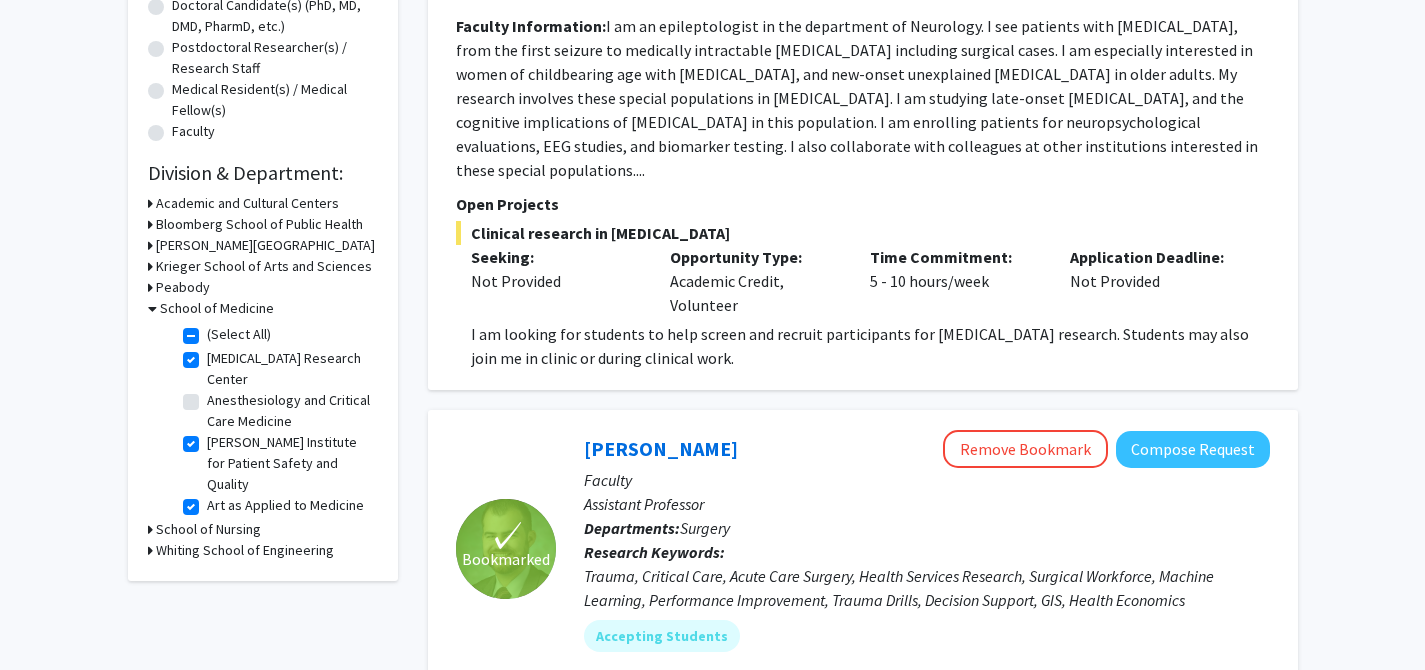 scroll, scrollTop: 465, scrollLeft: 0, axis: vertical 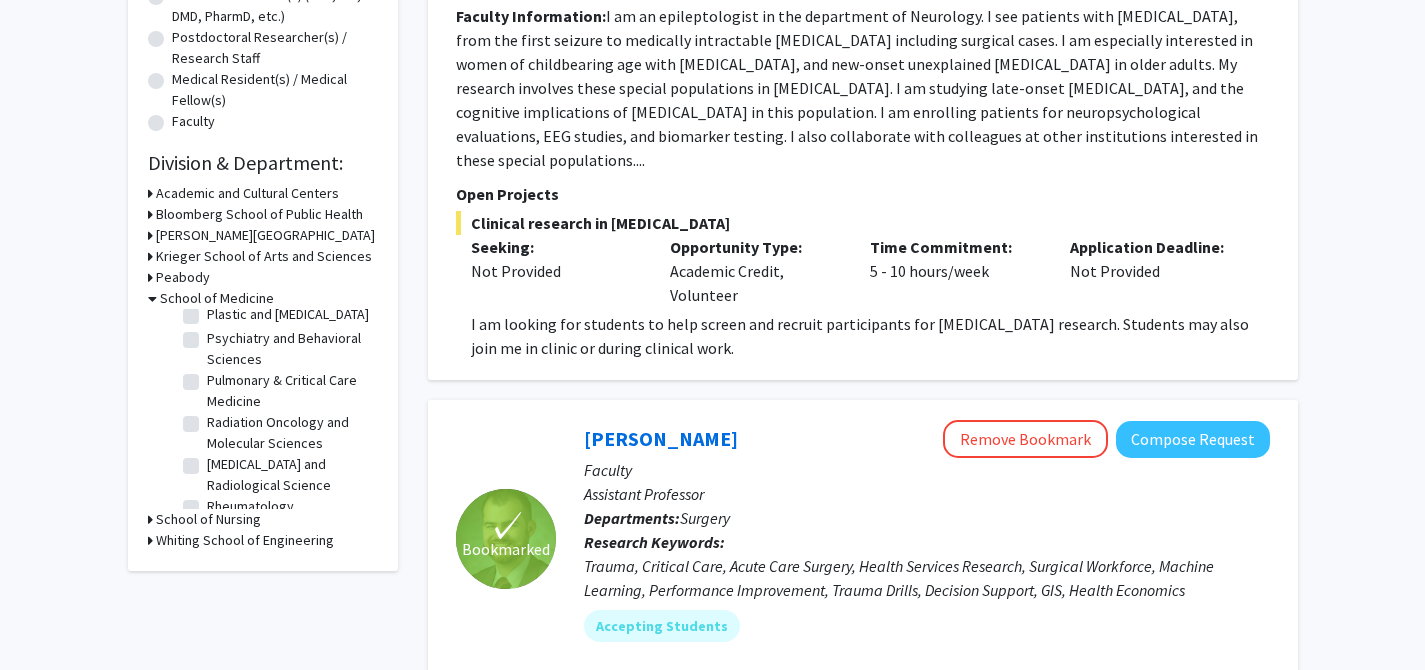 click on "Psychiatry and Behavioral Sciences" 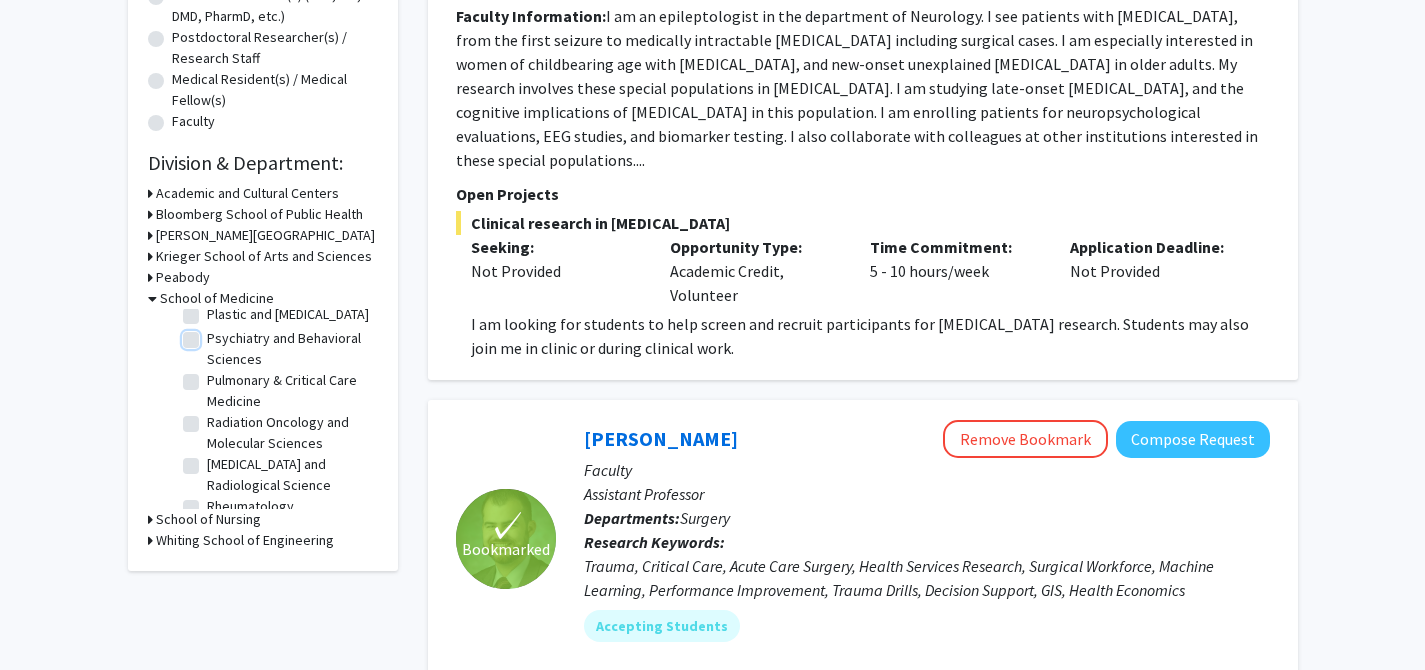 click on "Psychiatry and Behavioral Sciences" at bounding box center [213, 334] 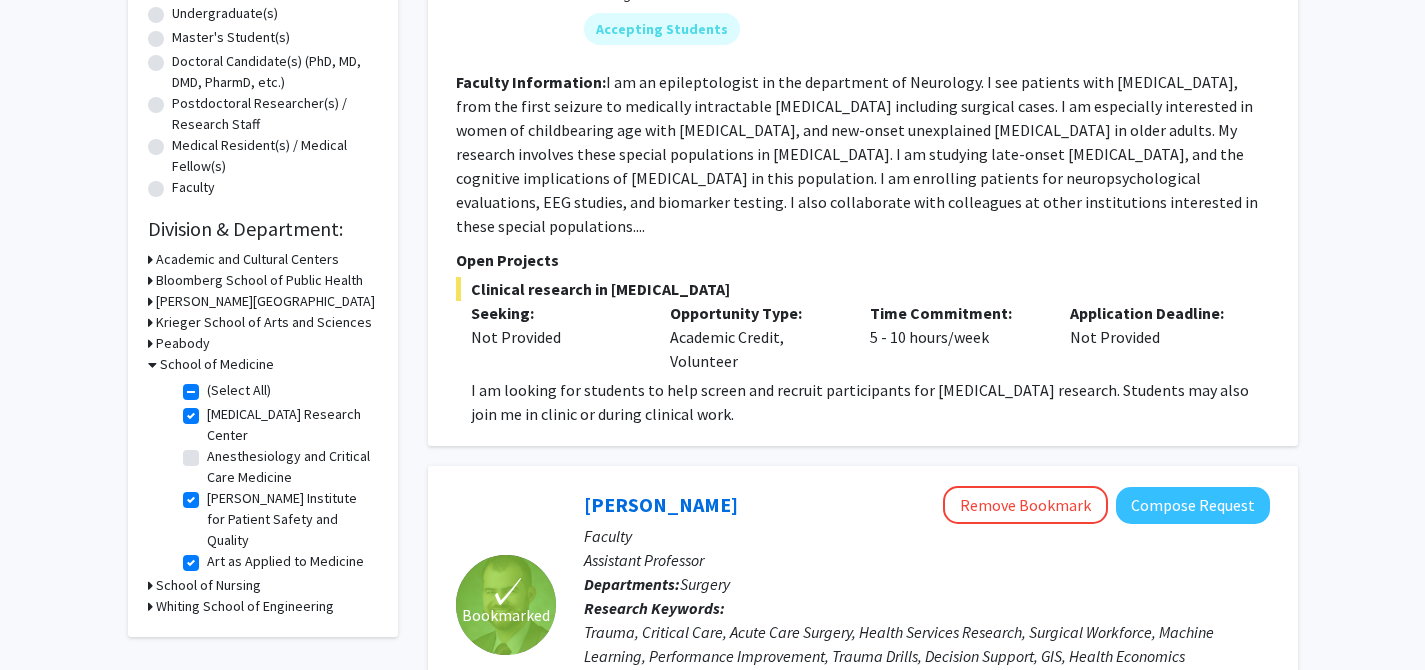 scroll, scrollTop: 401, scrollLeft: 0, axis: vertical 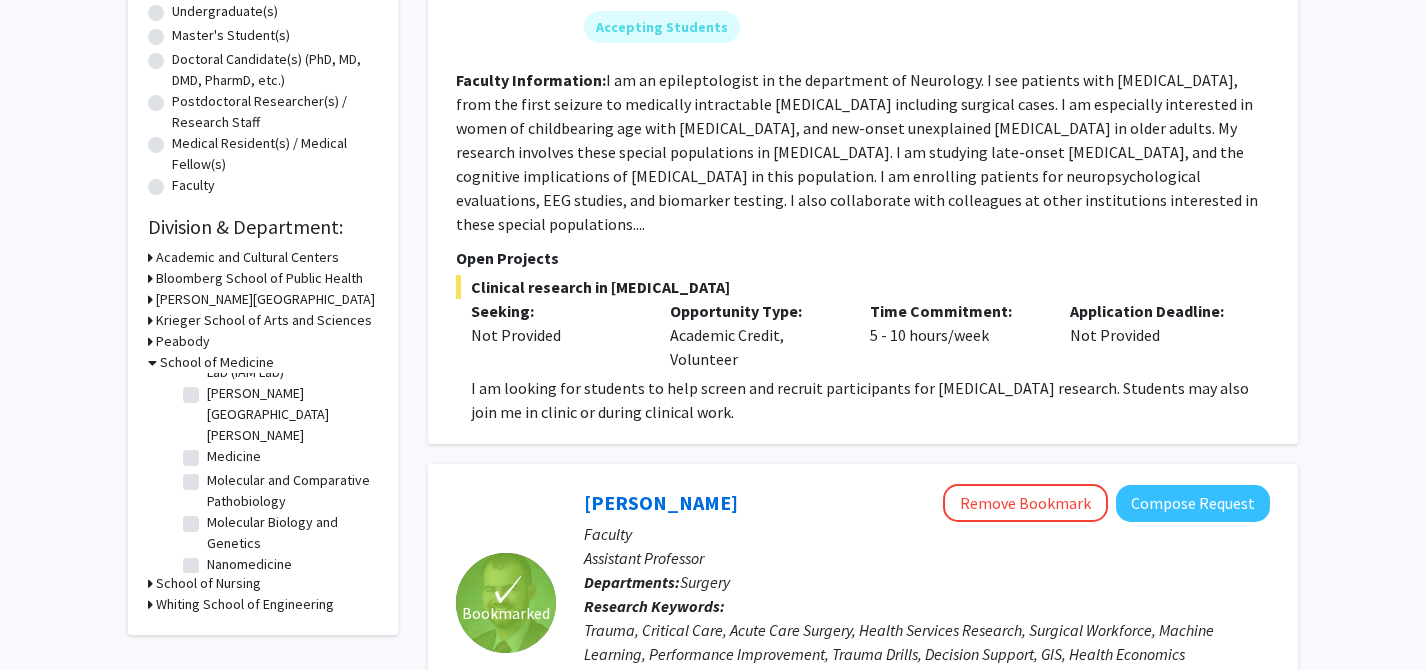 click on "International Arts + Mind Lab (IAM Lab)" 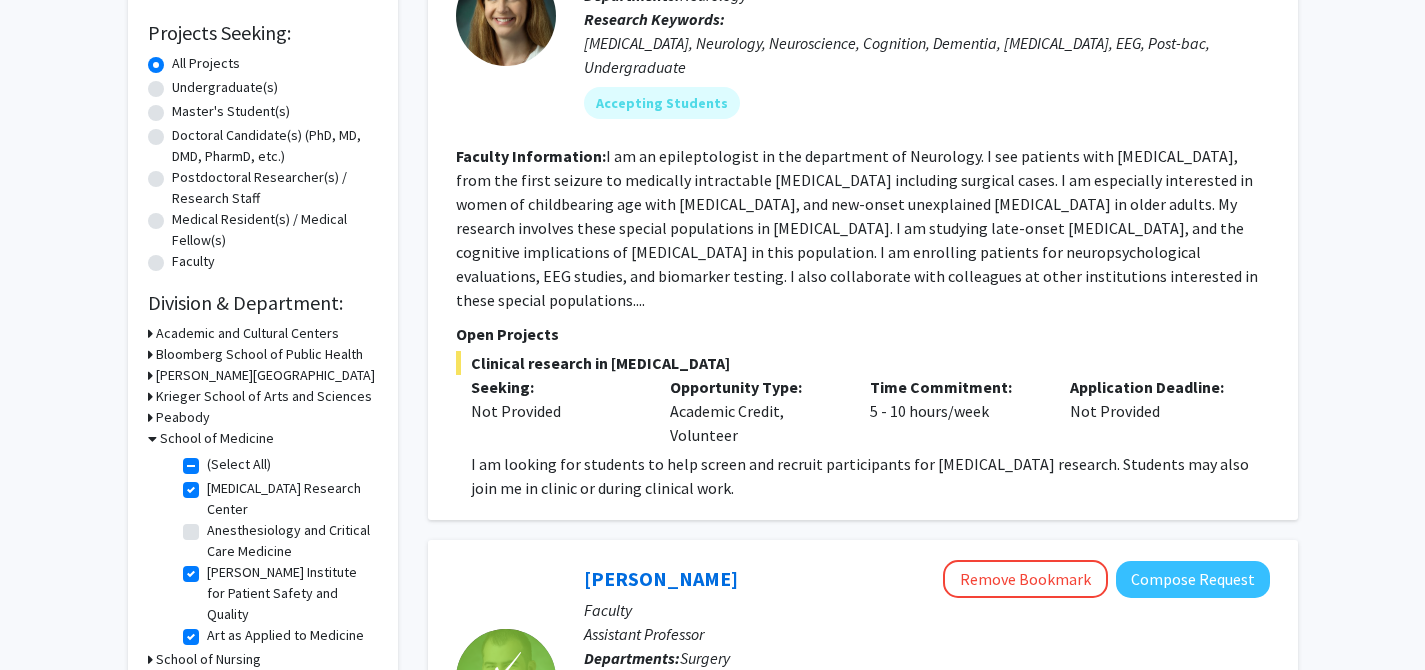 scroll, scrollTop: 356, scrollLeft: 0, axis: vertical 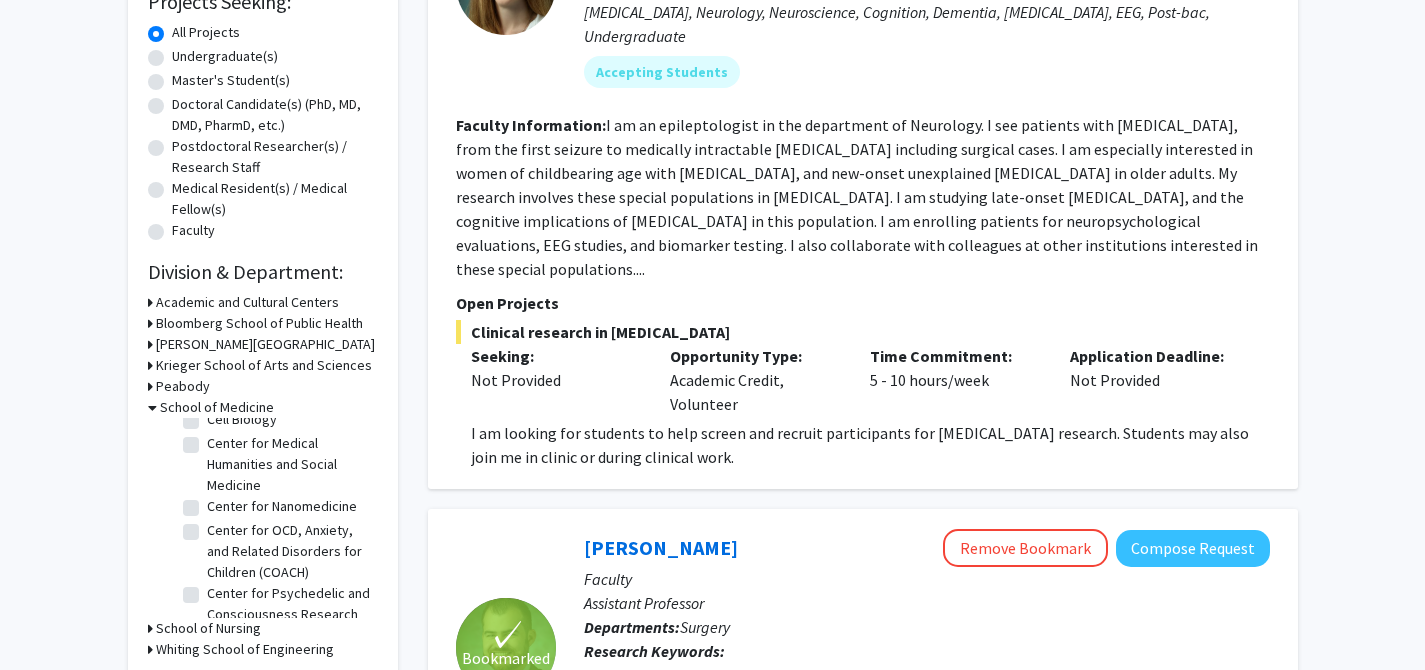 click on "Center for Medical Humanities and Social Medicine" 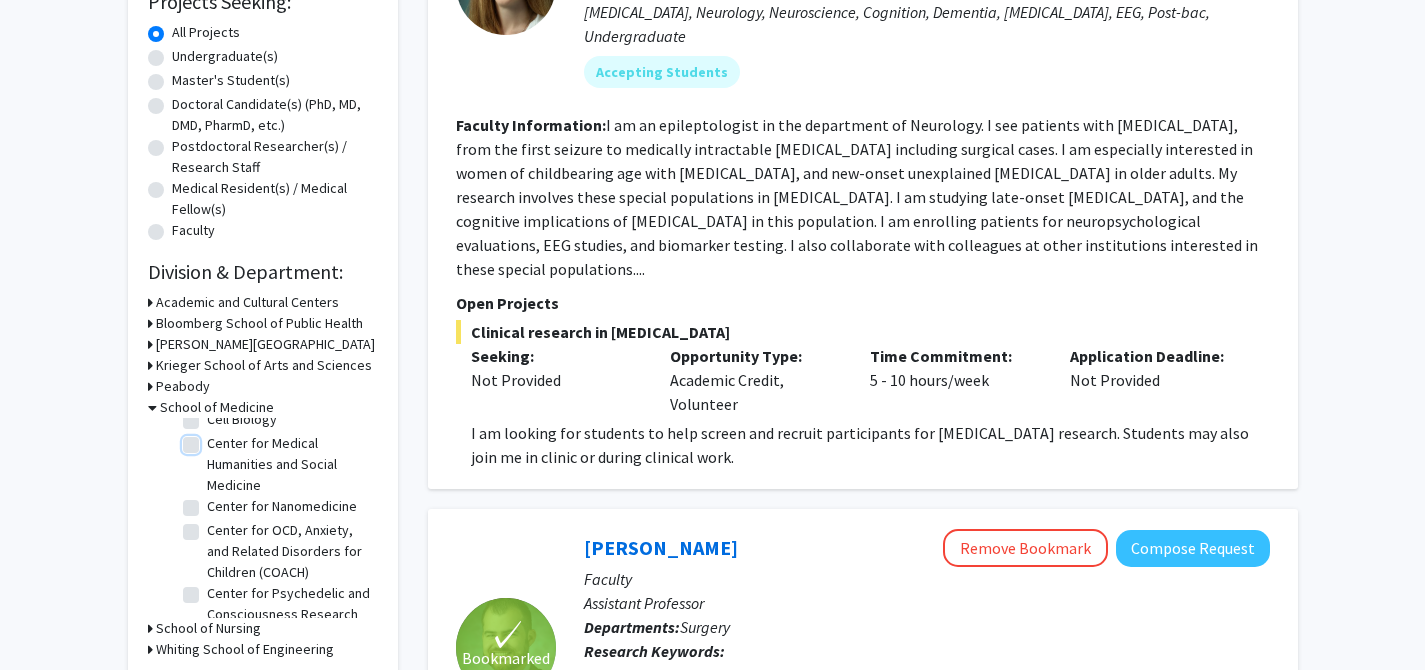 click on "Center for Medical Humanities and Social Medicine" at bounding box center [213, 439] 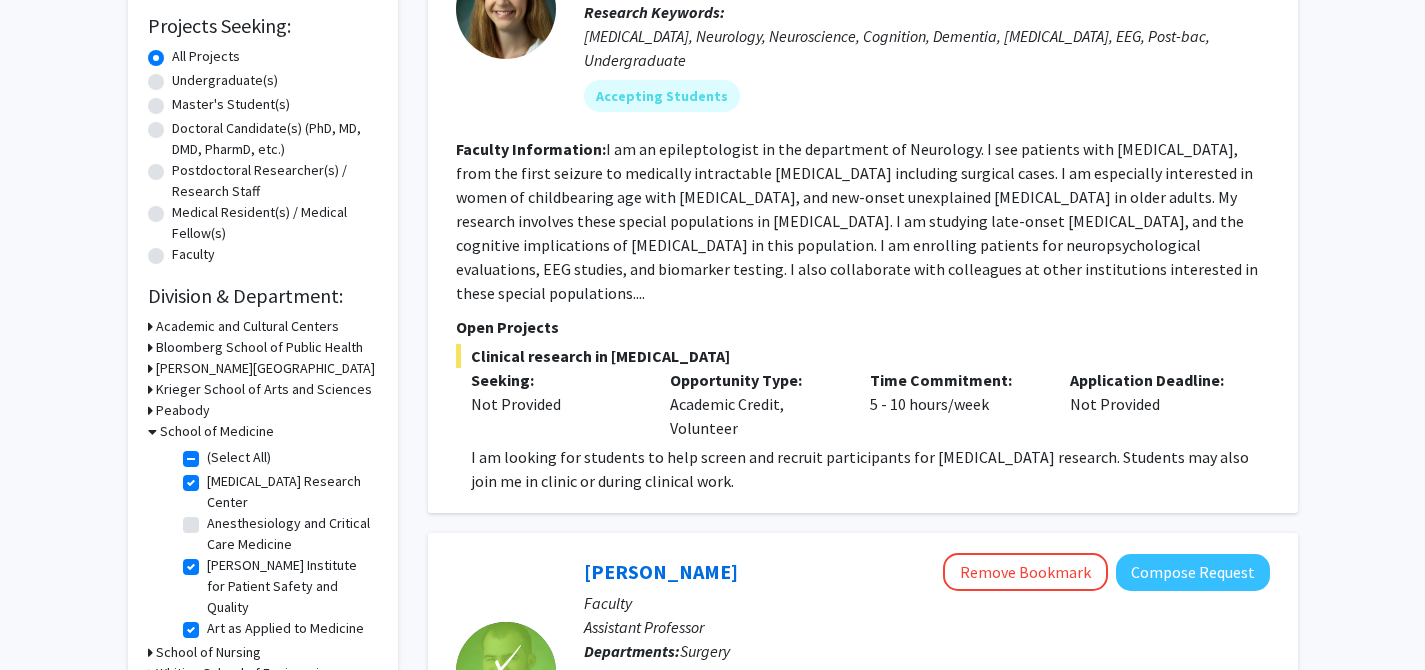 scroll, scrollTop: 342, scrollLeft: 0, axis: vertical 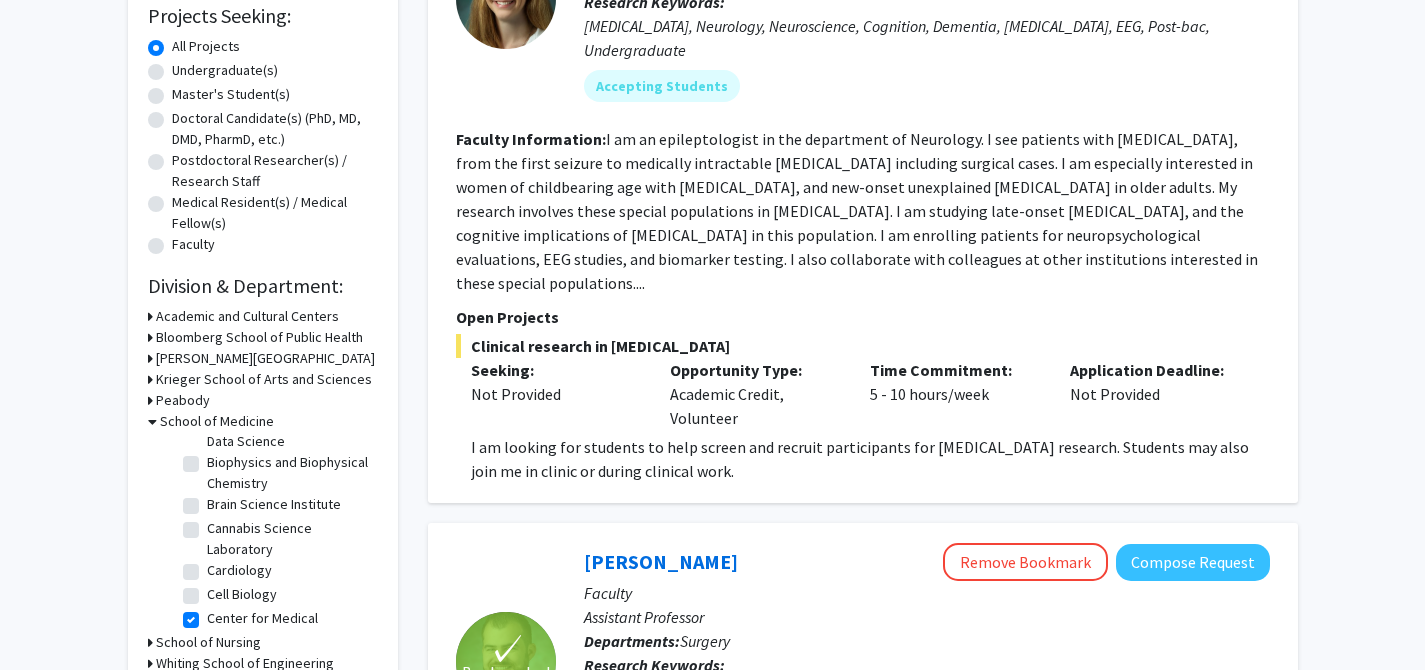 click on "Brain Science Institute" 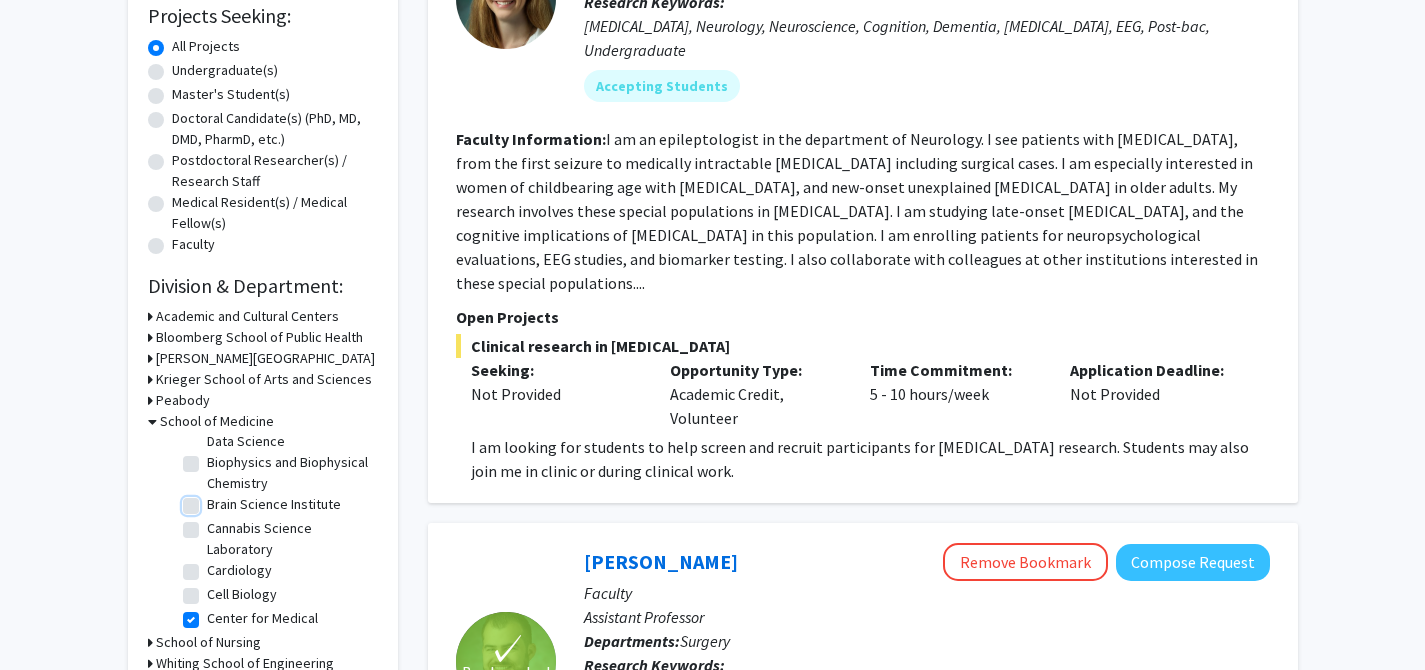 click on "Brain Science Institute" at bounding box center (213, 500) 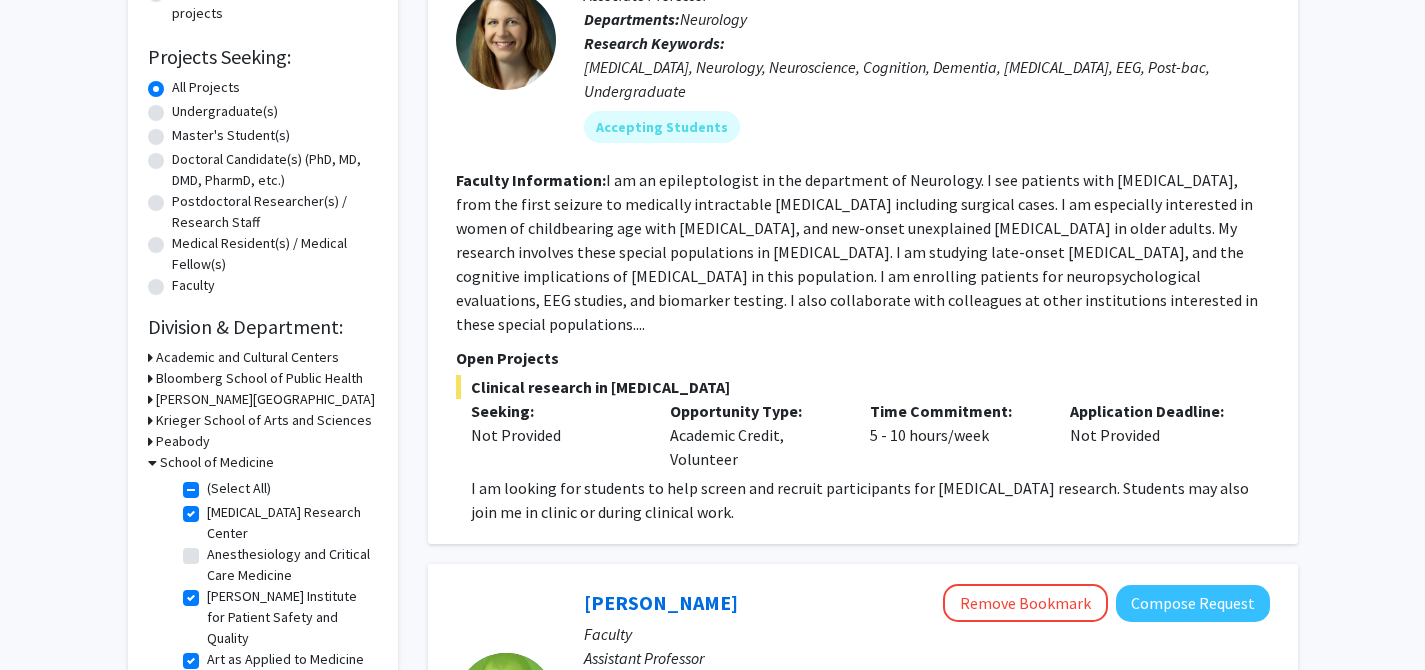scroll, scrollTop: 313, scrollLeft: 0, axis: vertical 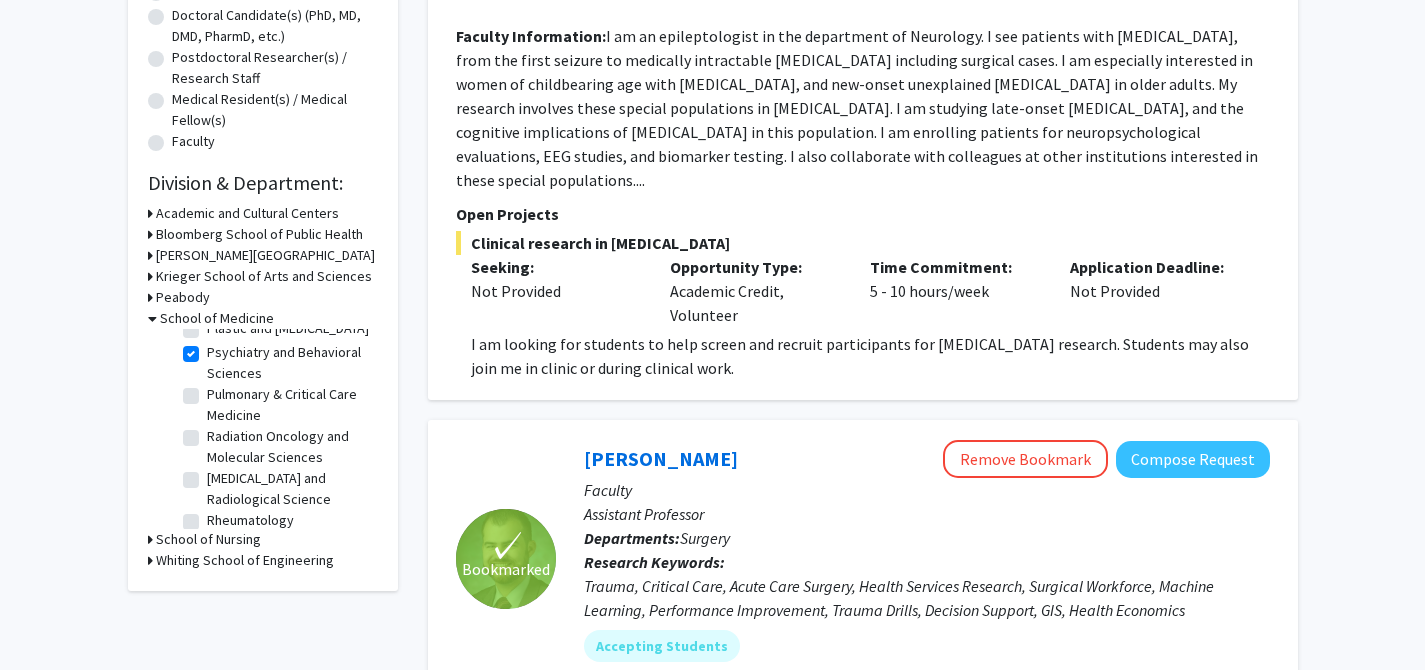 click on "Plastic and [MEDICAL_DATA]" 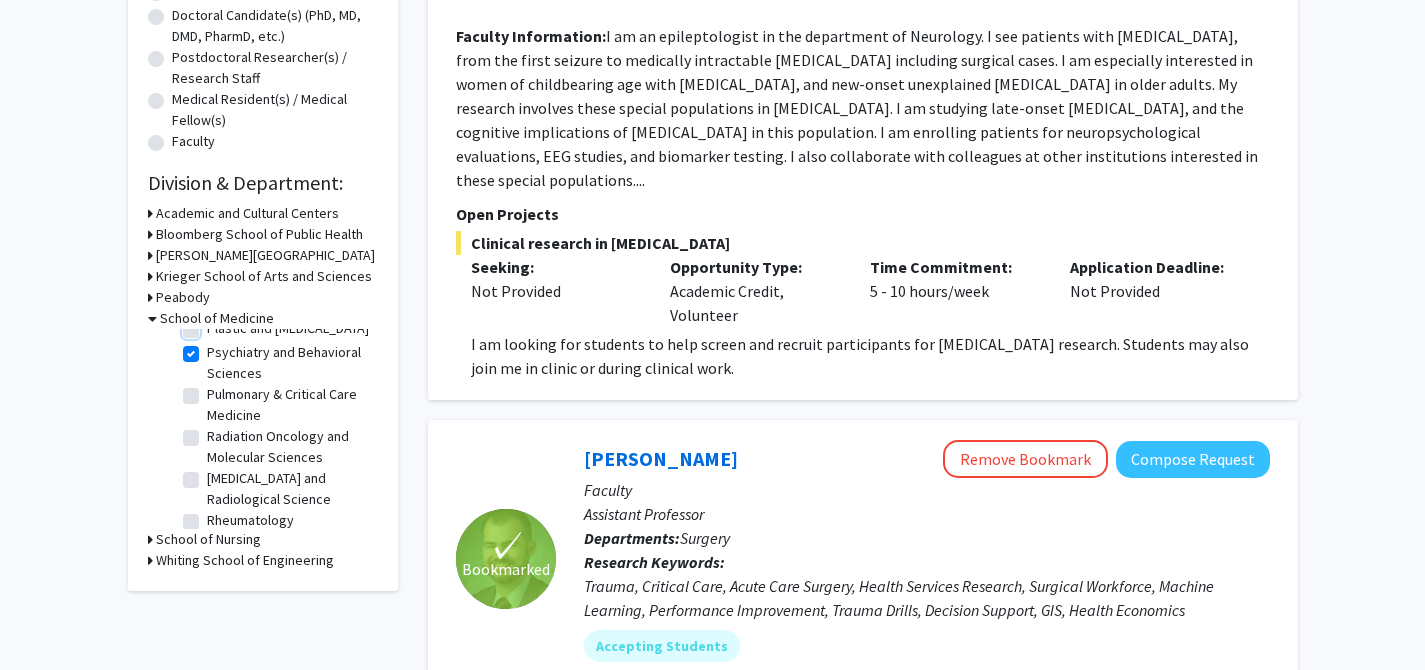 click on "Plastic and [MEDICAL_DATA]" at bounding box center [213, 324] 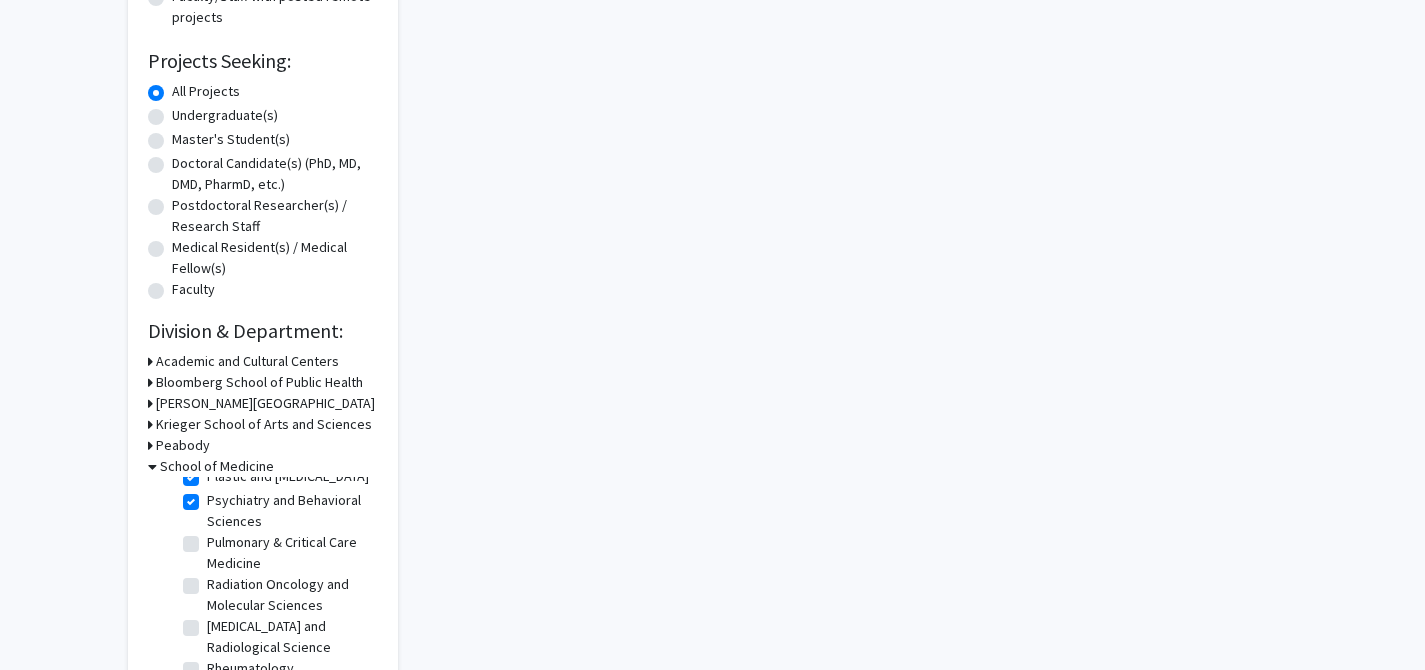 scroll, scrollTop: 390, scrollLeft: 0, axis: vertical 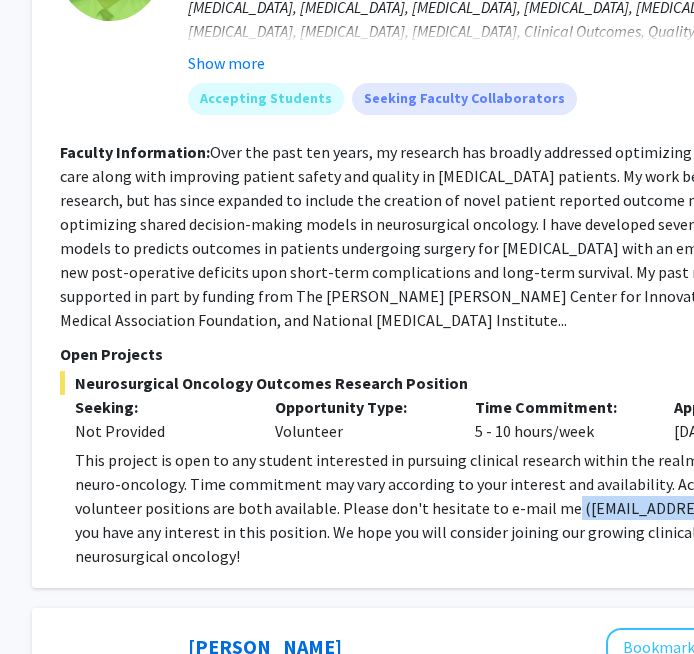 drag, startPoint x: 501, startPoint y: 483, endPoint x: 642, endPoint y: 477, distance: 141.12761 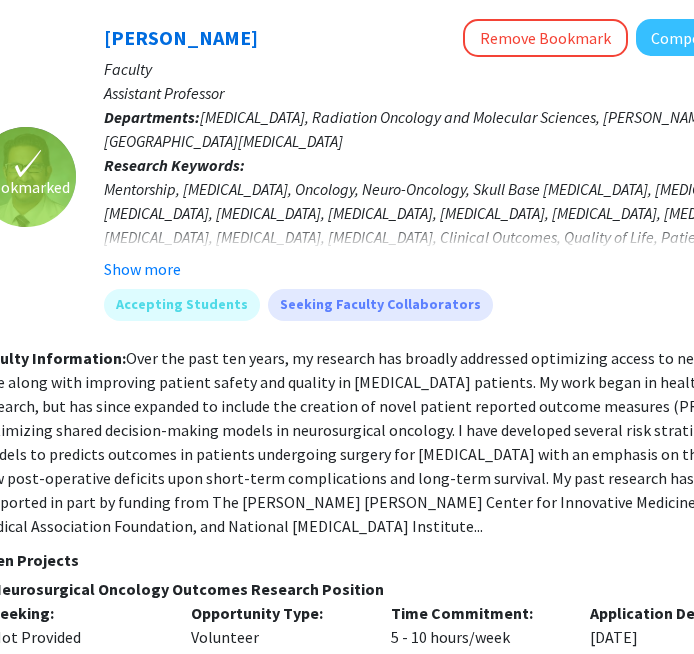 scroll, scrollTop: 943, scrollLeft: 370, axis: both 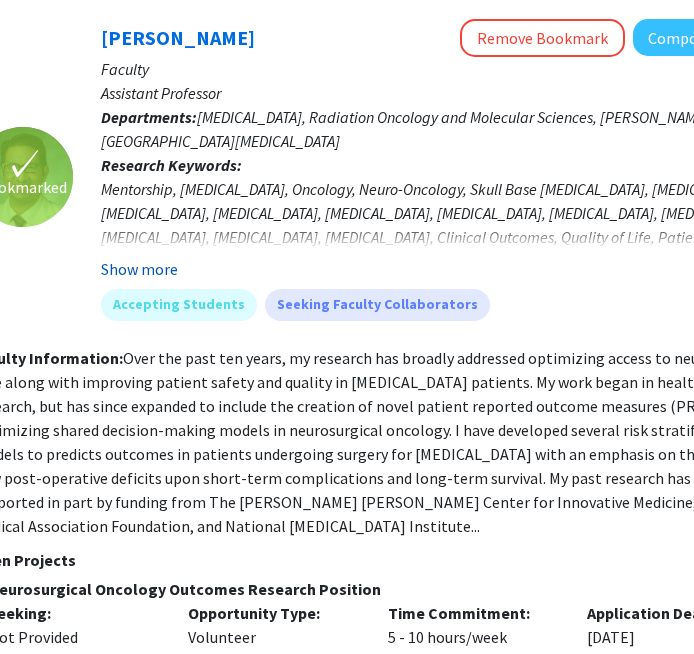 click on "Show more" 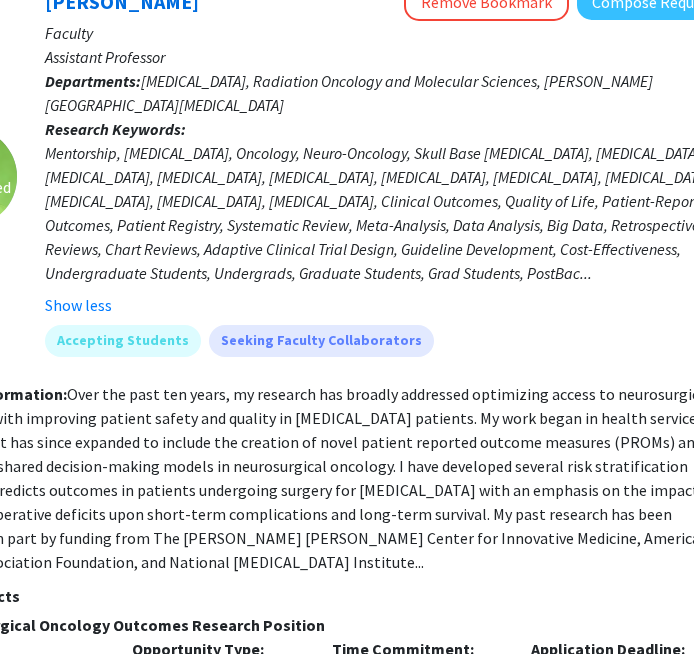 scroll, scrollTop: 979, scrollLeft: 419, axis: both 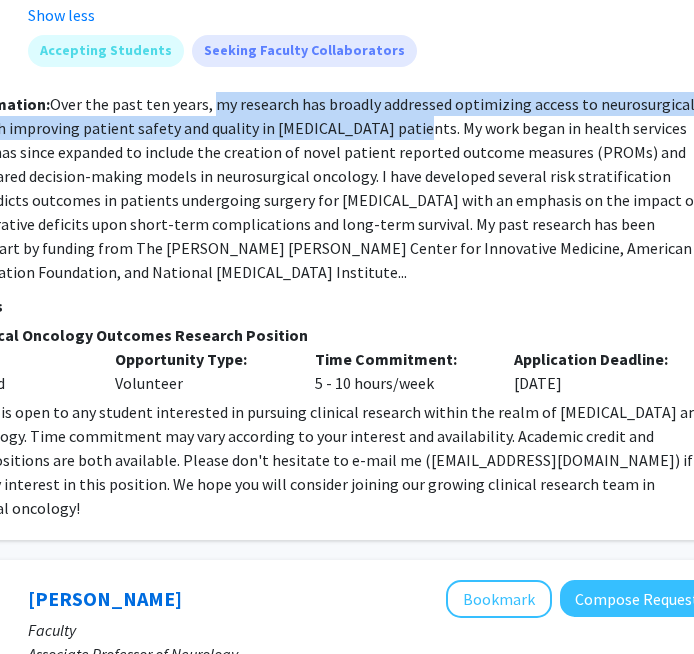 drag, startPoint x: 207, startPoint y: 104, endPoint x: 372, endPoint y: 117, distance: 165.51132 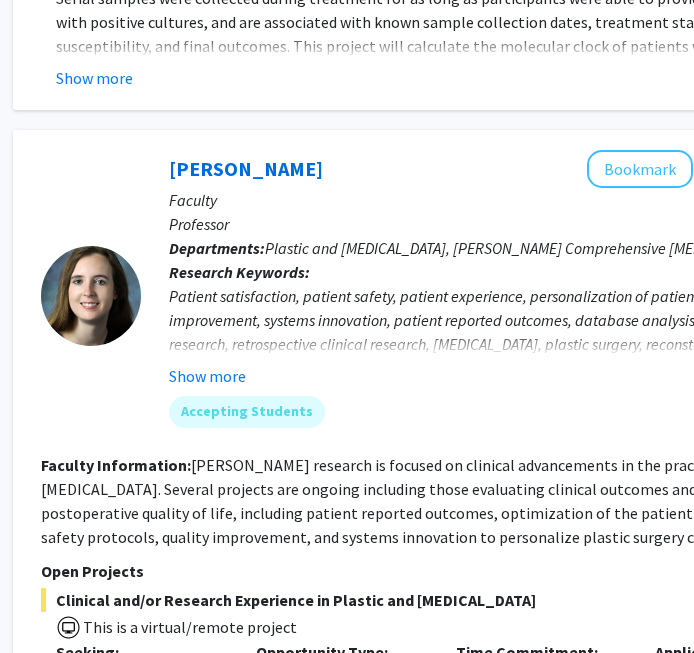 scroll, scrollTop: 4568, scrollLeft: 302, axis: both 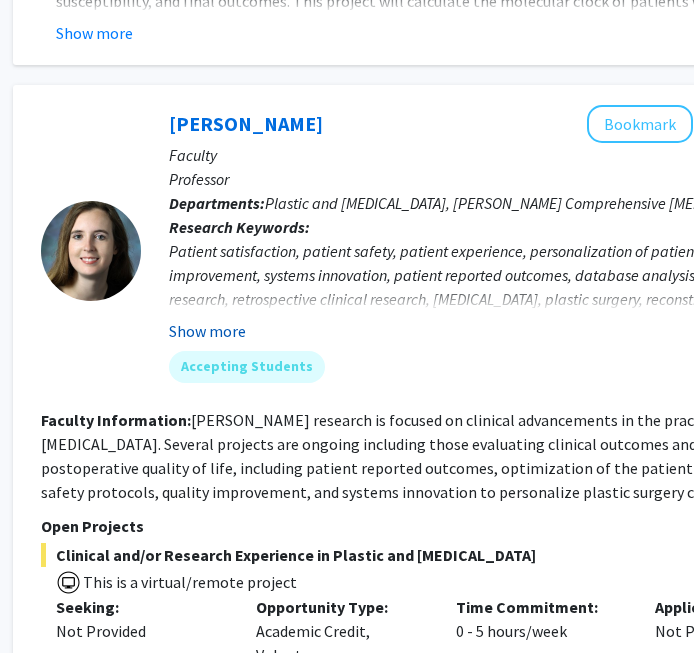 click on "Show more" 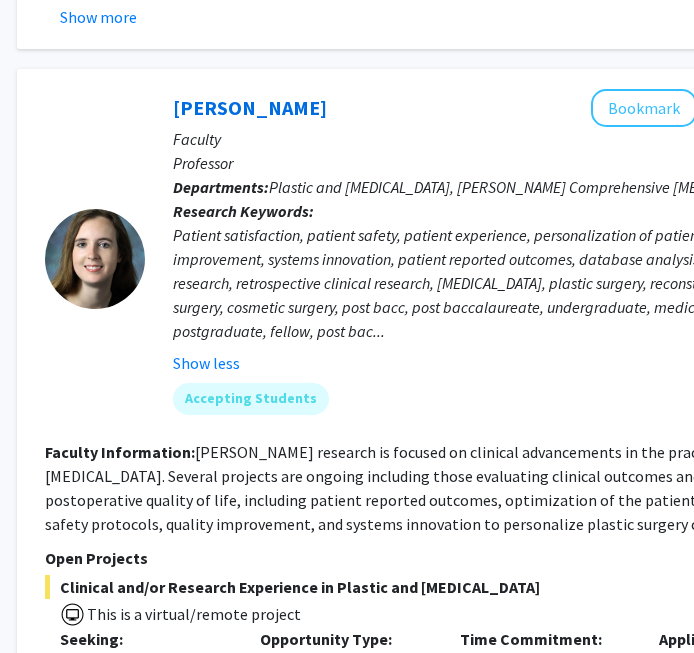 scroll, scrollTop: 4582, scrollLeft: 298, axis: both 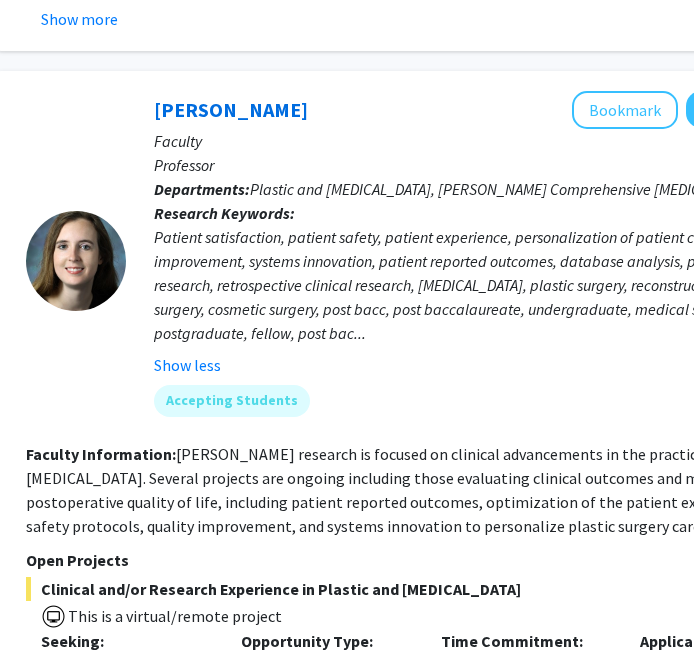 click on "[PERSON_NAME] research is focused on clinical advancements in the practice of plastic and [MEDICAL_DATA]. Several projects are ongoing including those evaluating clinical outcomes and measures of postoperative quality of life, including patient reported outcomes, optimization of the patient experience, patient safety protocols, quality improvement, and systems innovation to personalize plastic surgery care for all patients...." 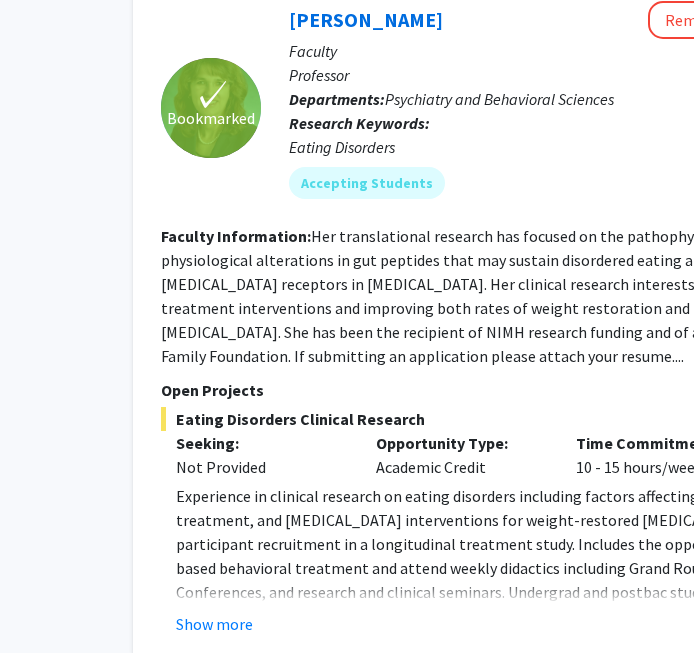 scroll, scrollTop: 5460, scrollLeft: 182, axis: both 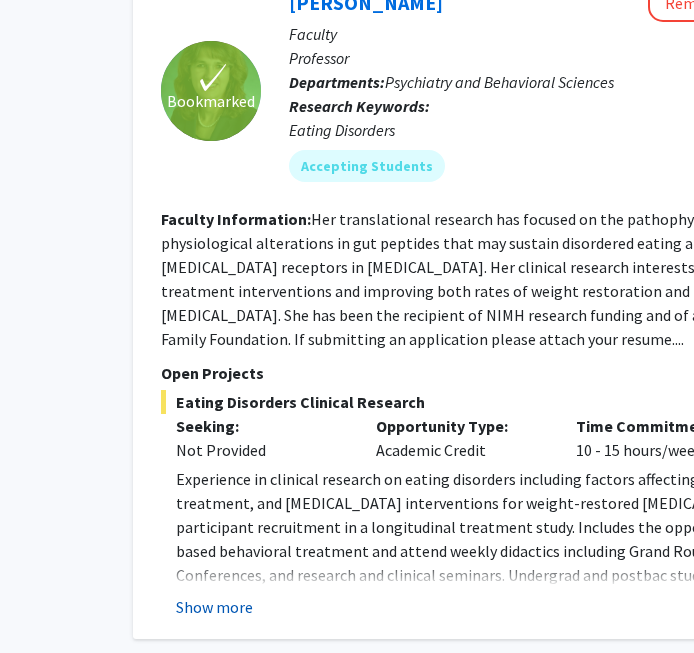click on "Show more" 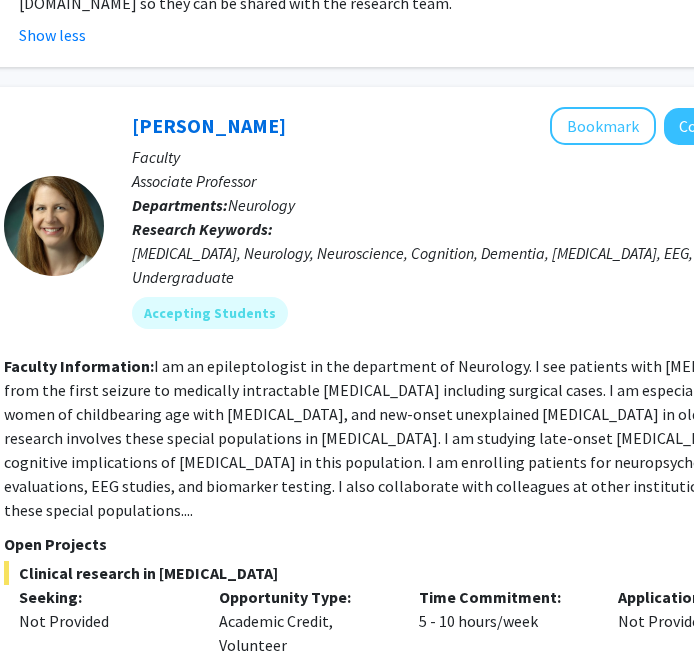 scroll, scrollTop: 6080, scrollLeft: 286, axis: both 